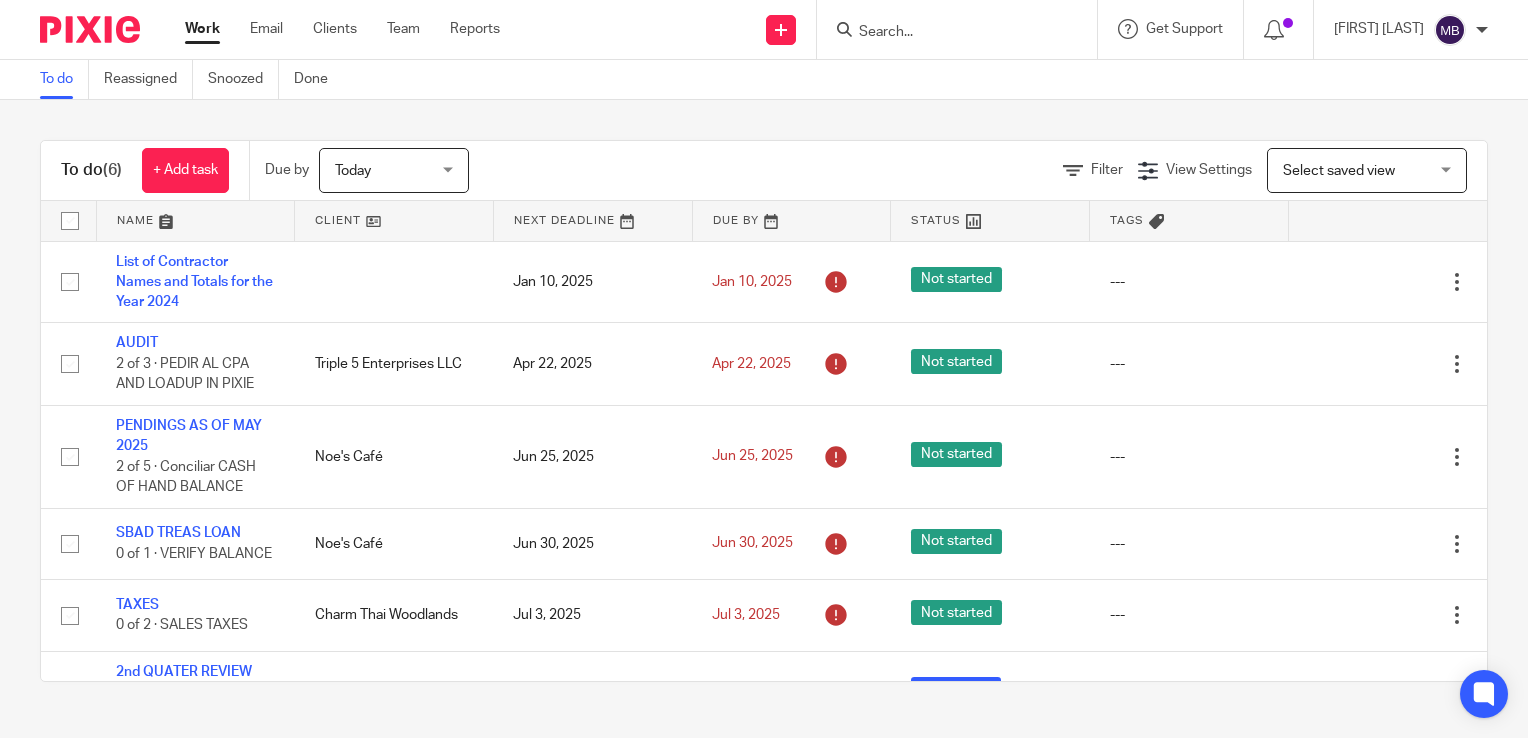 scroll, scrollTop: 0, scrollLeft: 0, axis: both 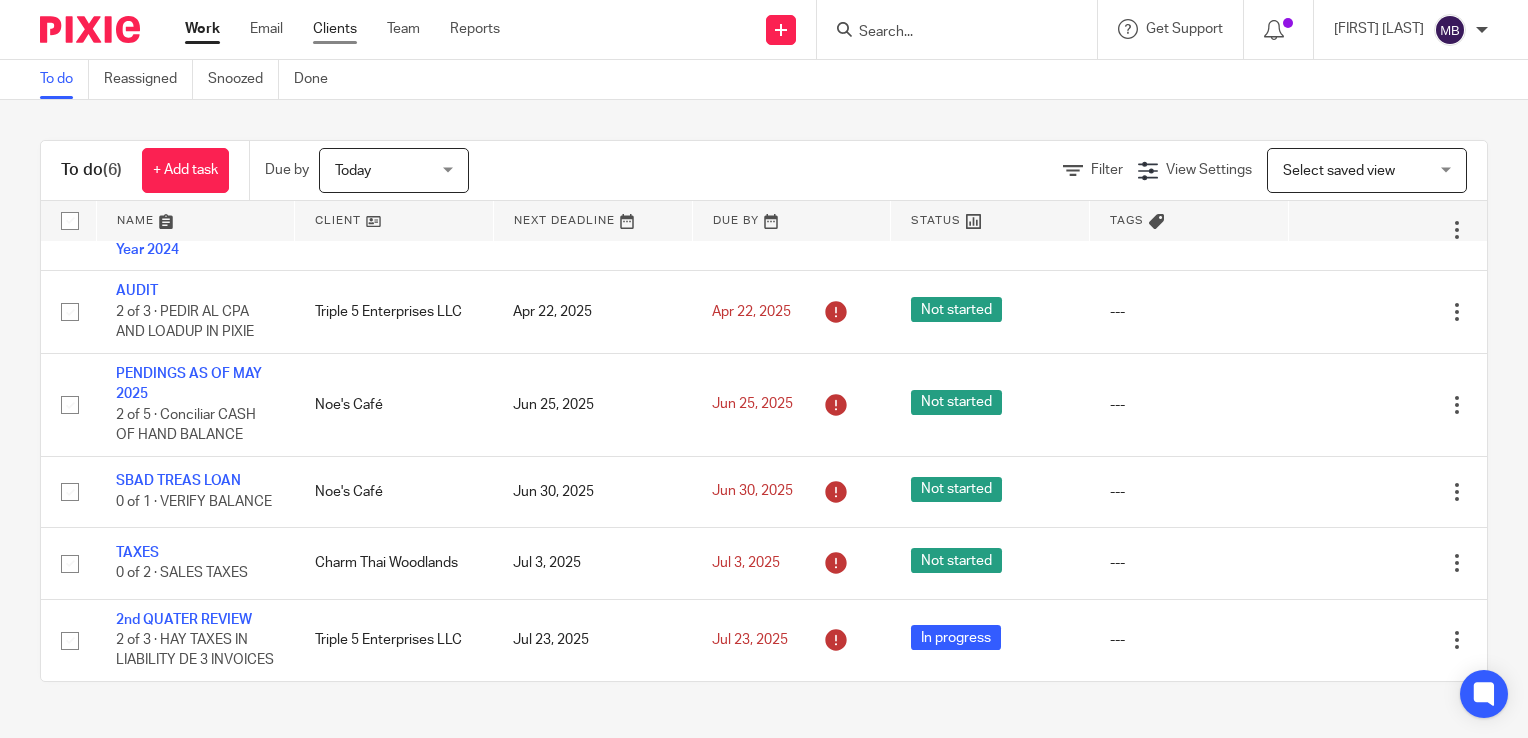 click on "Clients" at bounding box center (335, 29) 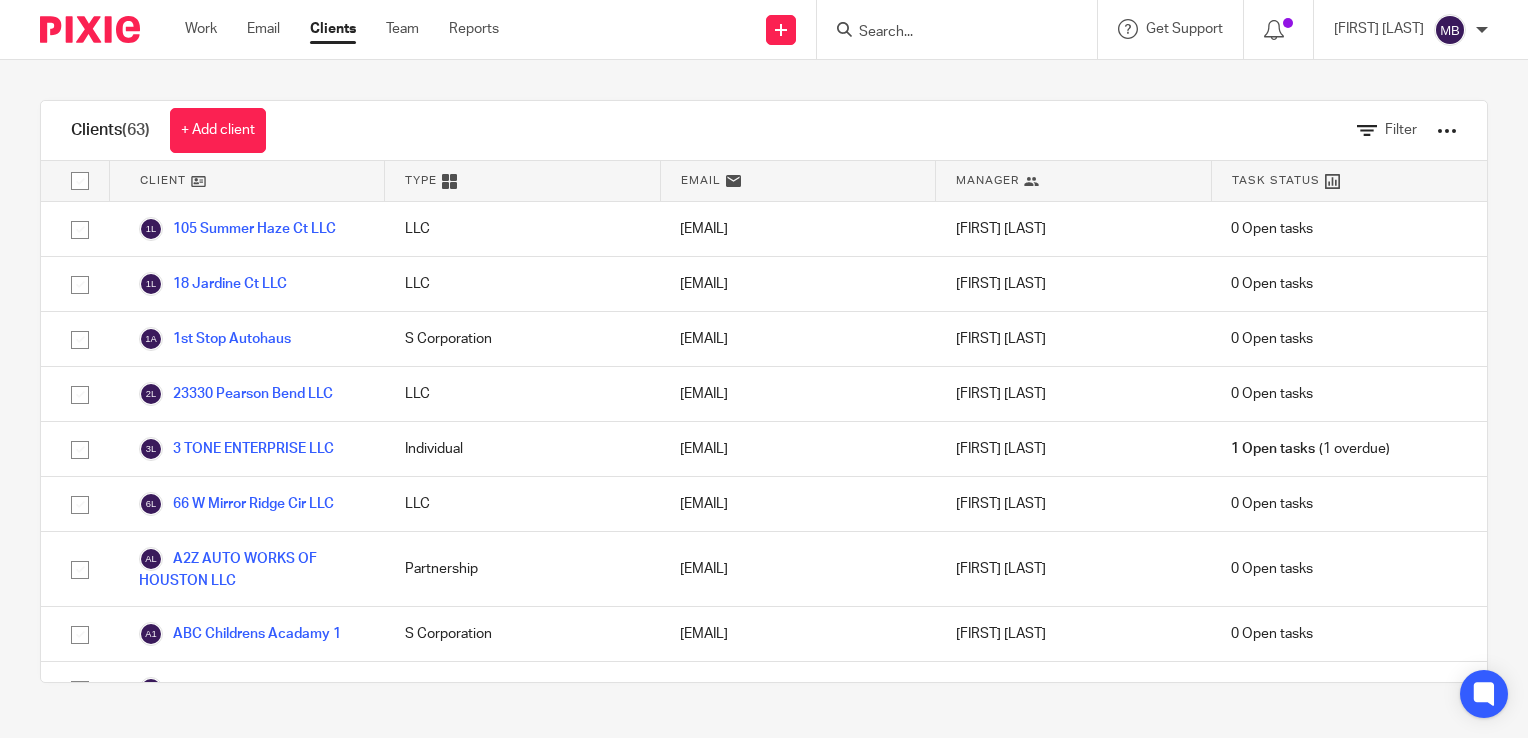 scroll, scrollTop: 0, scrollLeft: 0, axis: both 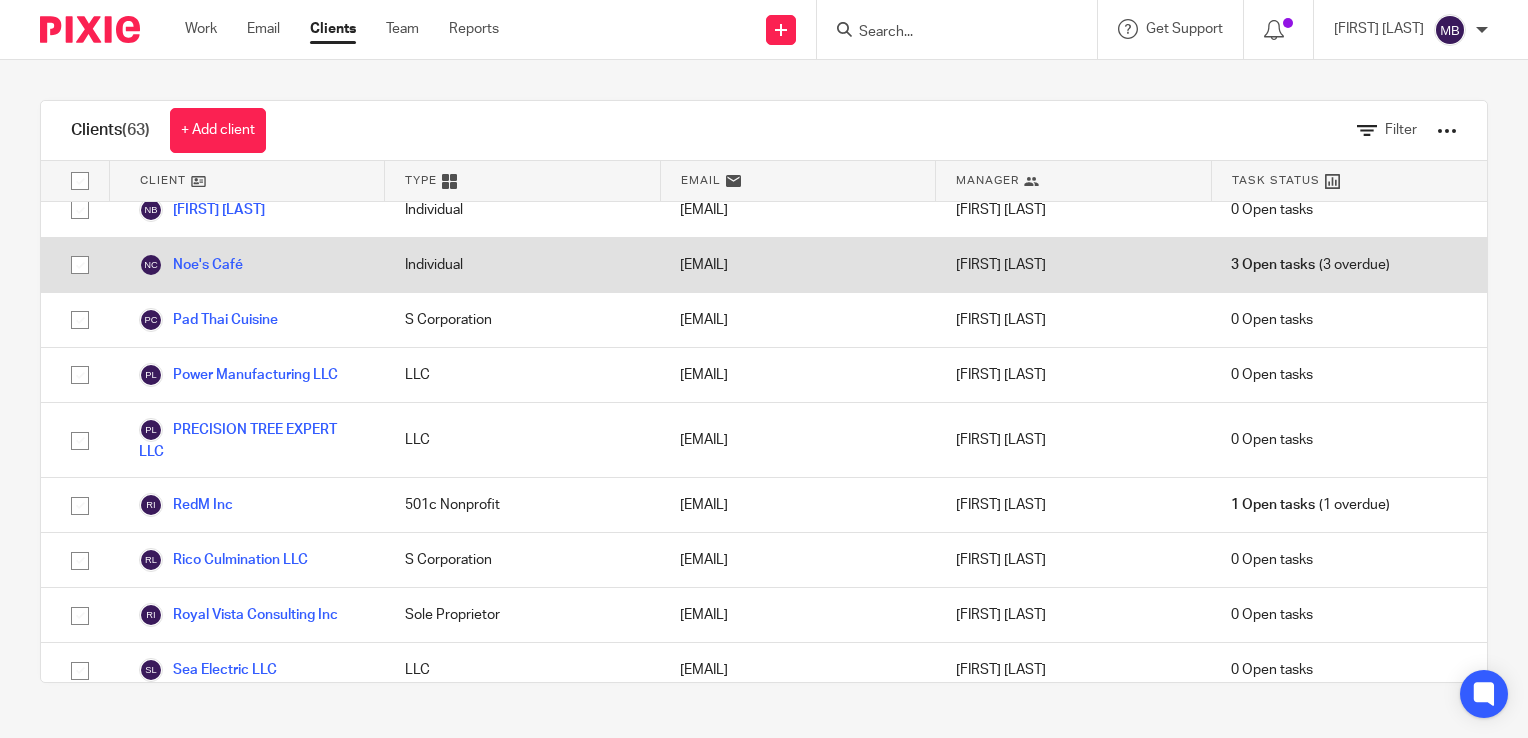click on "[EMAIL]" at bounding box center [798, 265] 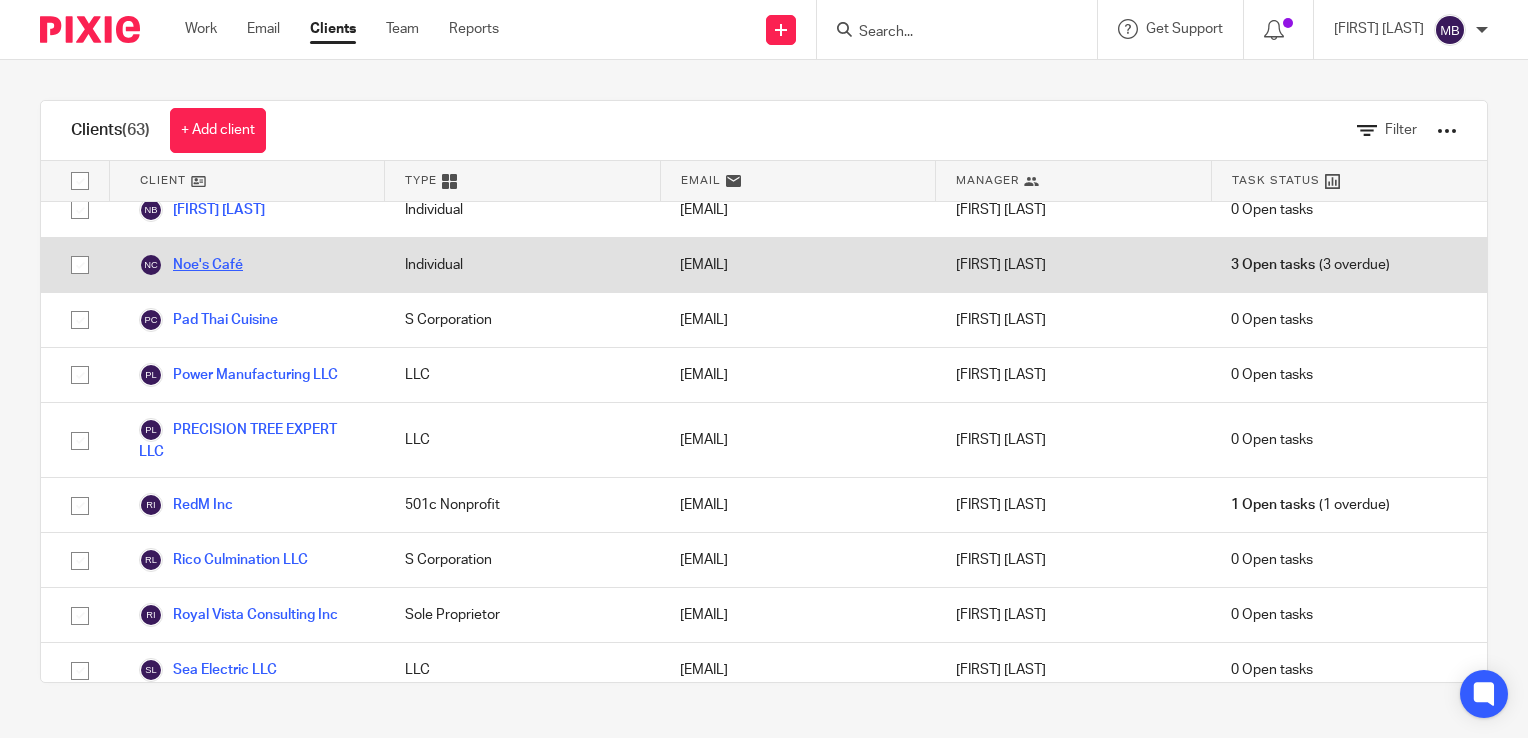 click on "Noe's Café" at bounding box center (191, 265) 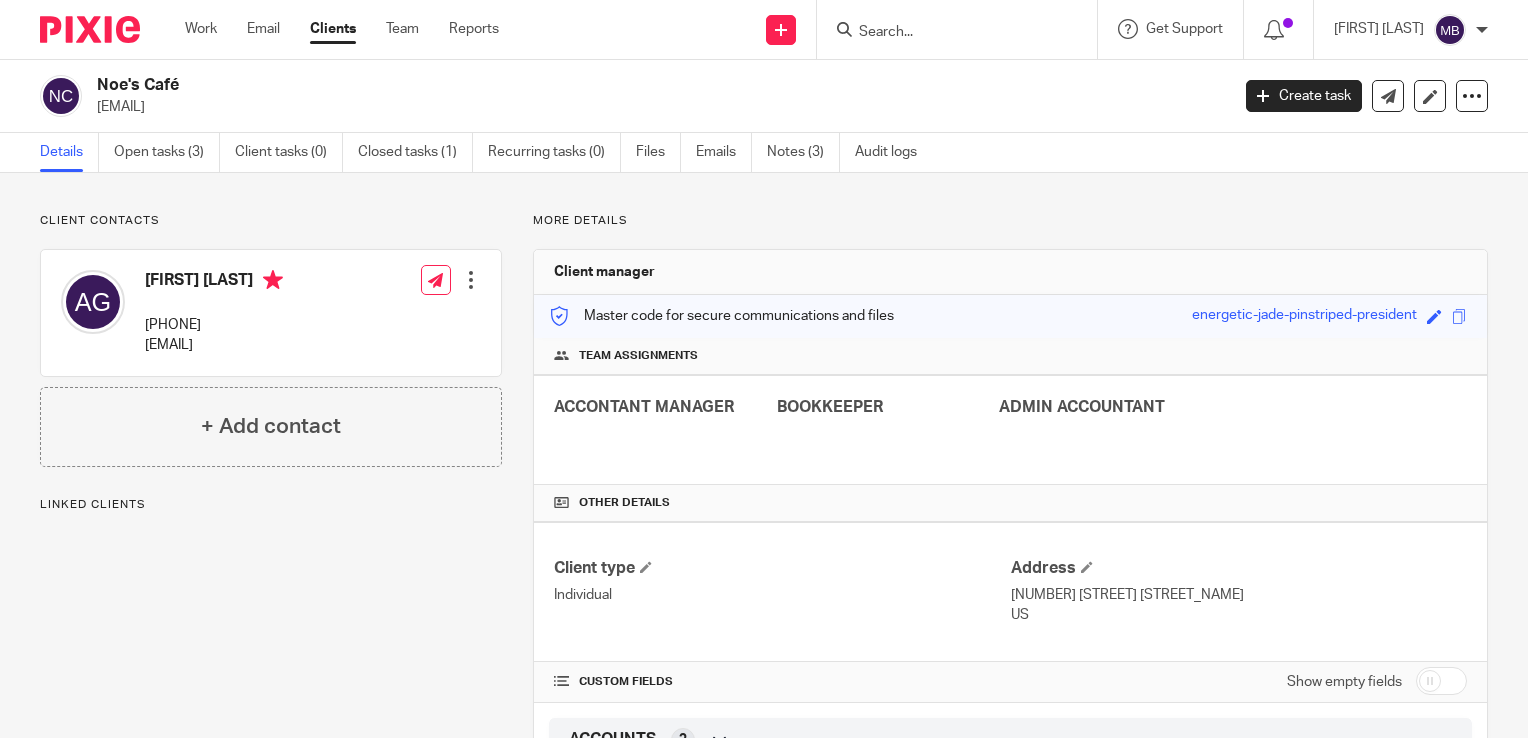 scroll, scrollTop: 0, scrollLeft: 0, axis: both 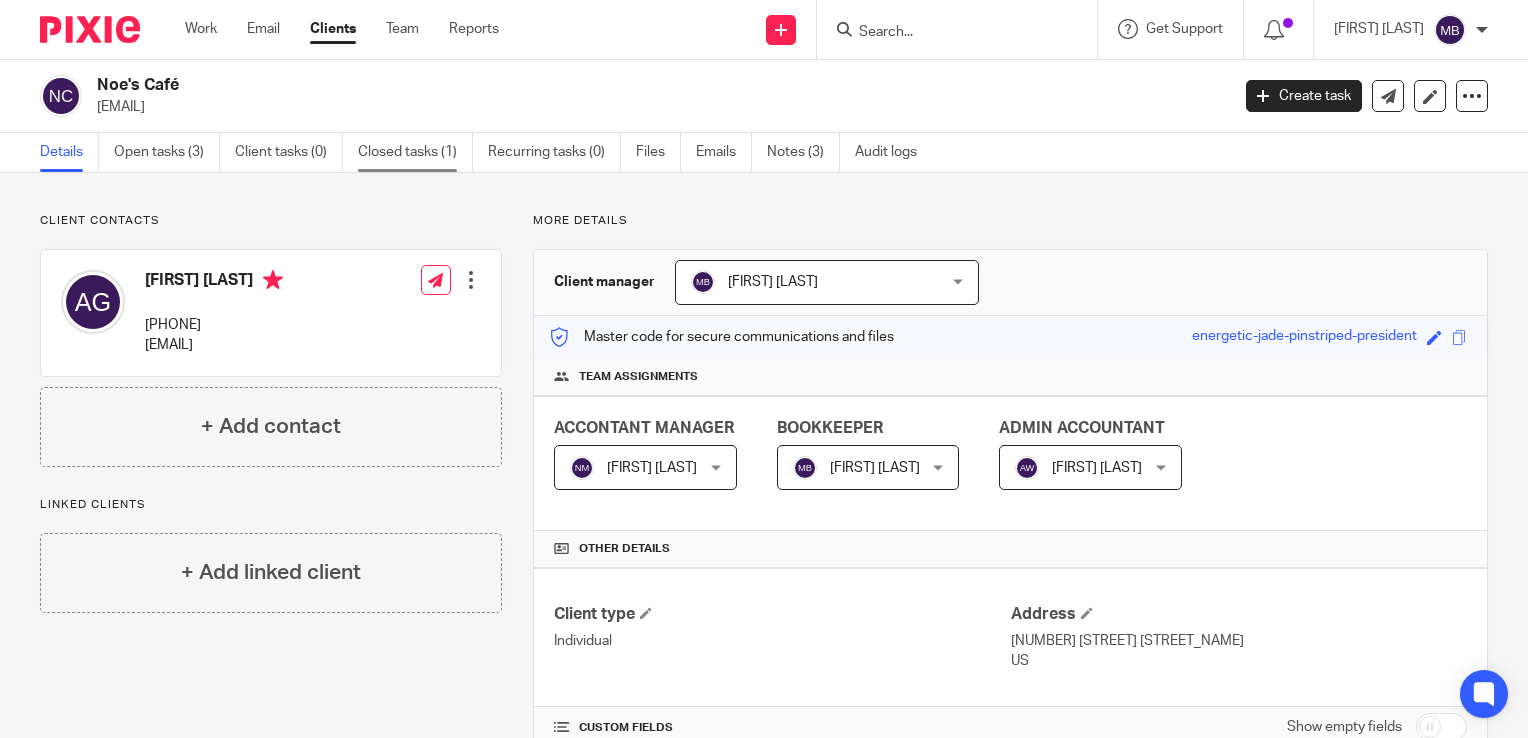 click on "Closed tasks (1)" at bounding box center (415, 152) 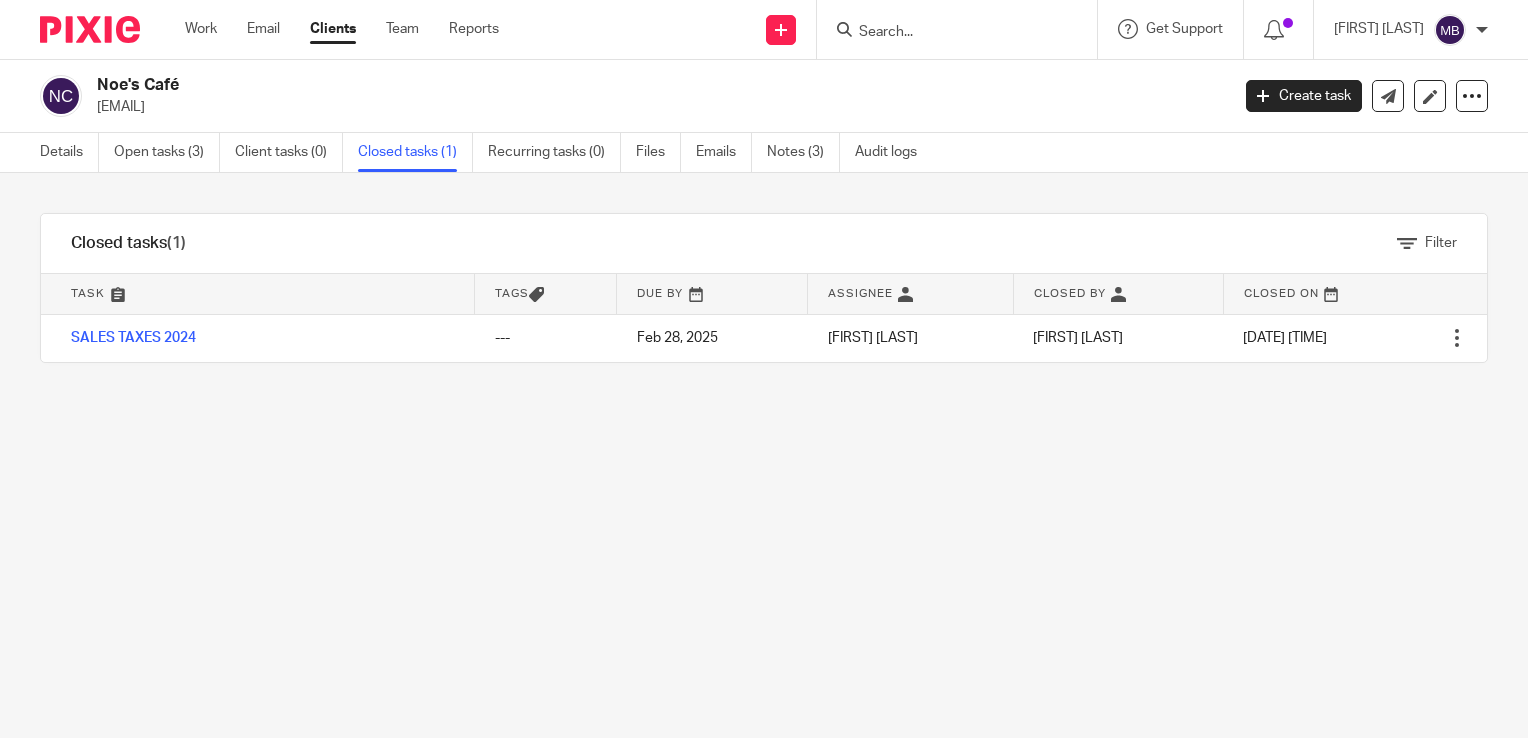 scroll, scrollTop: 0, scrollLeft: 0, axis: both 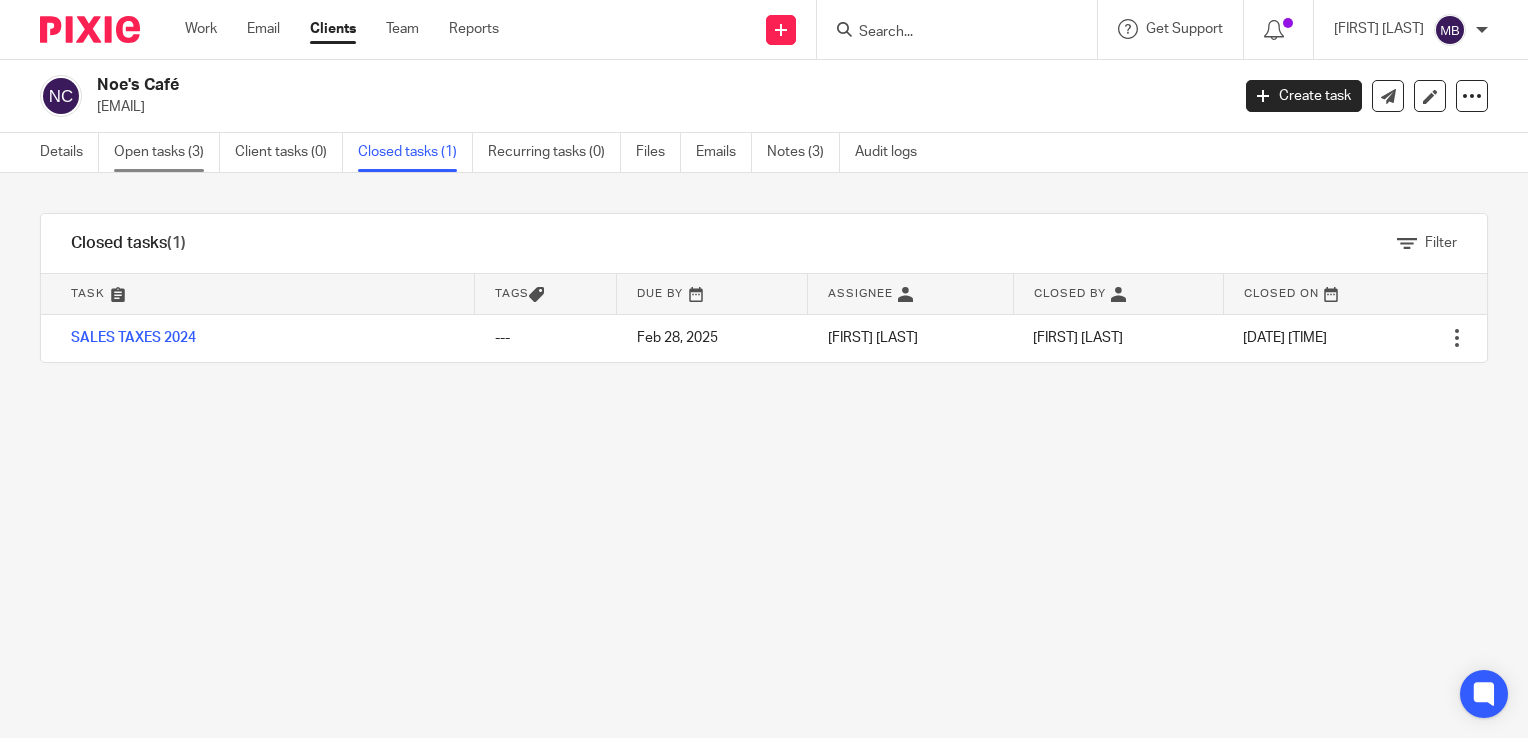 click on "Open tasks (3)" at bounding box center (167, 152) 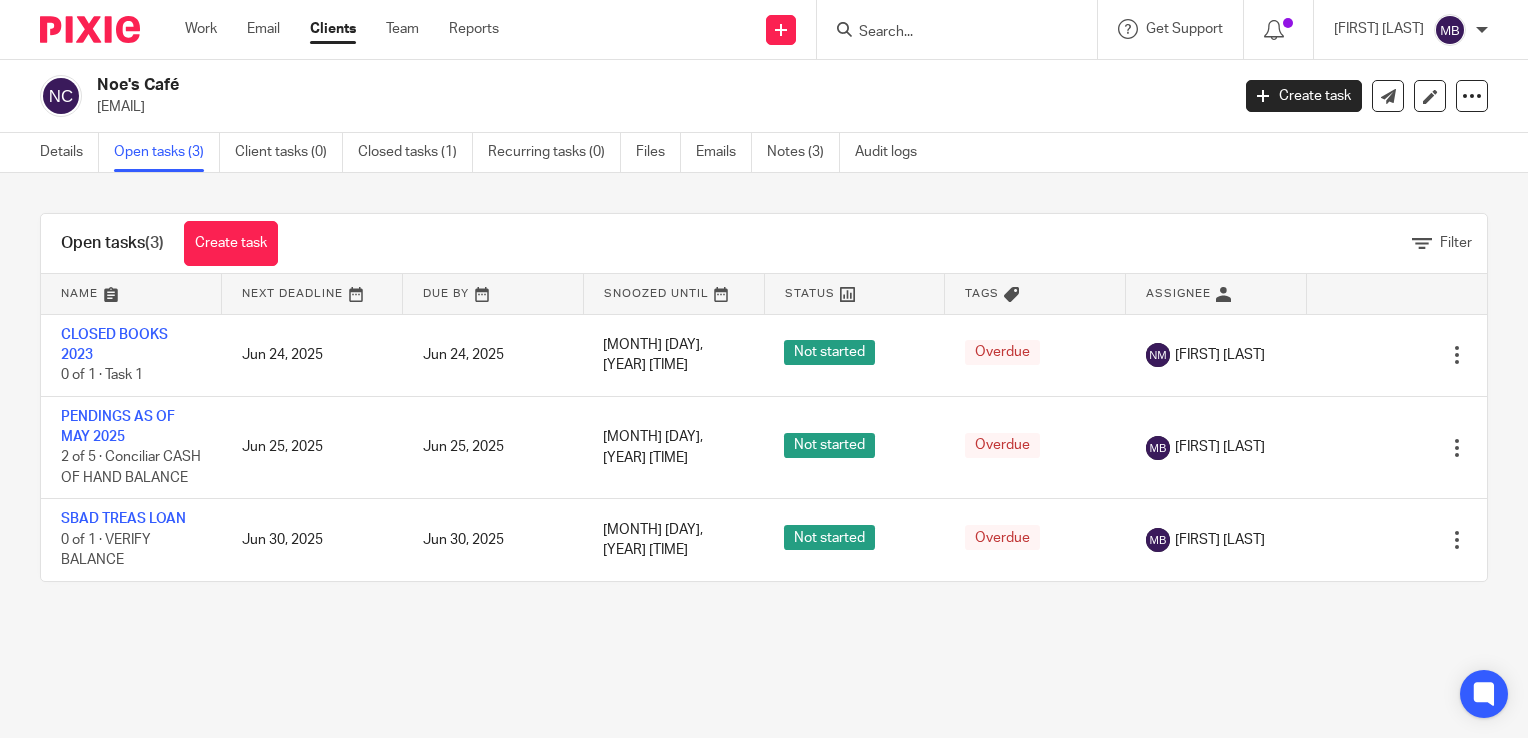 scroll, scrollTop: 0, scrollLeft: 0, axis: both 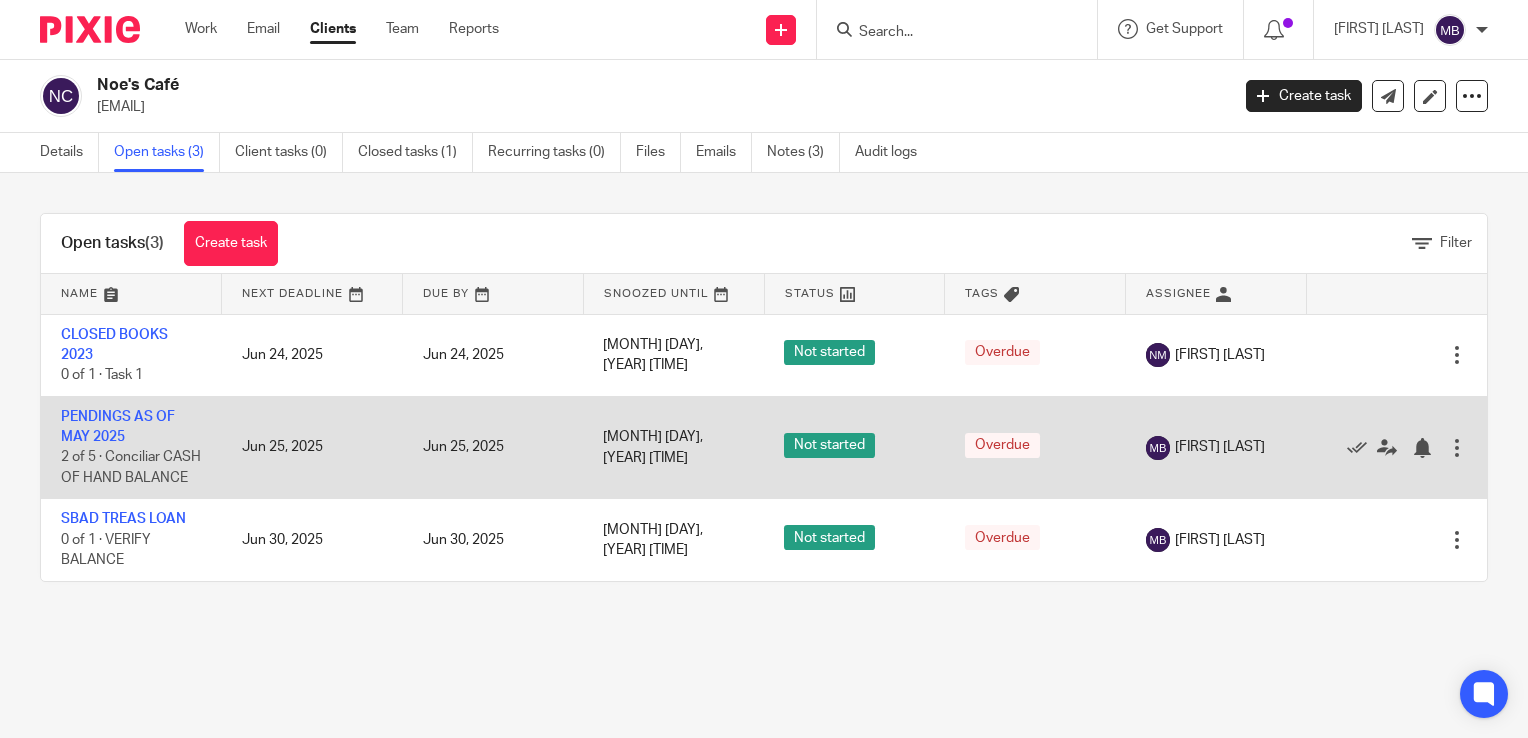 click on "2
of
5 ·
Conciliar CASH OF HAND BALANCE" at bounding box center (131, 468) 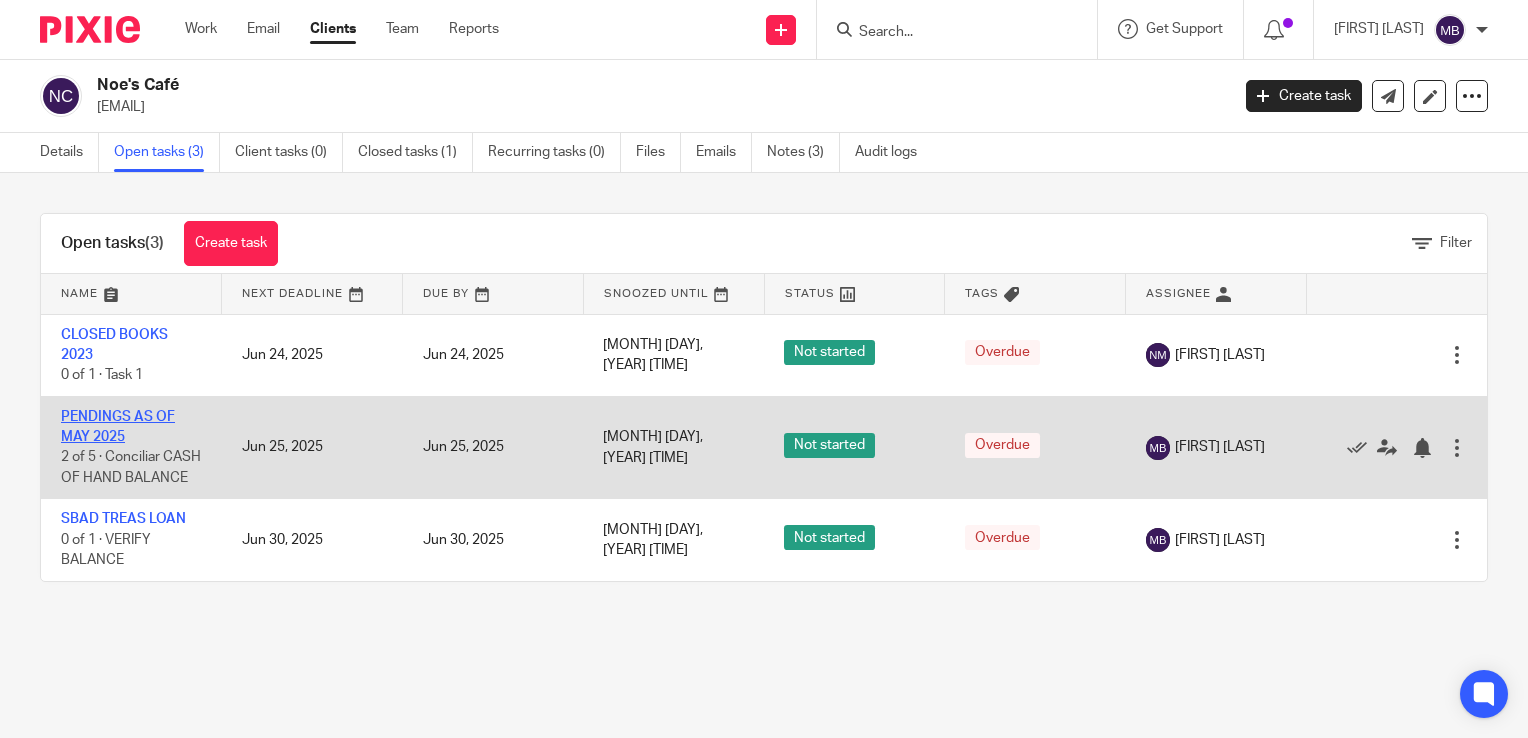 click on "PENDINGS AS OF MAY 2025" at bounding box center (118, 427) 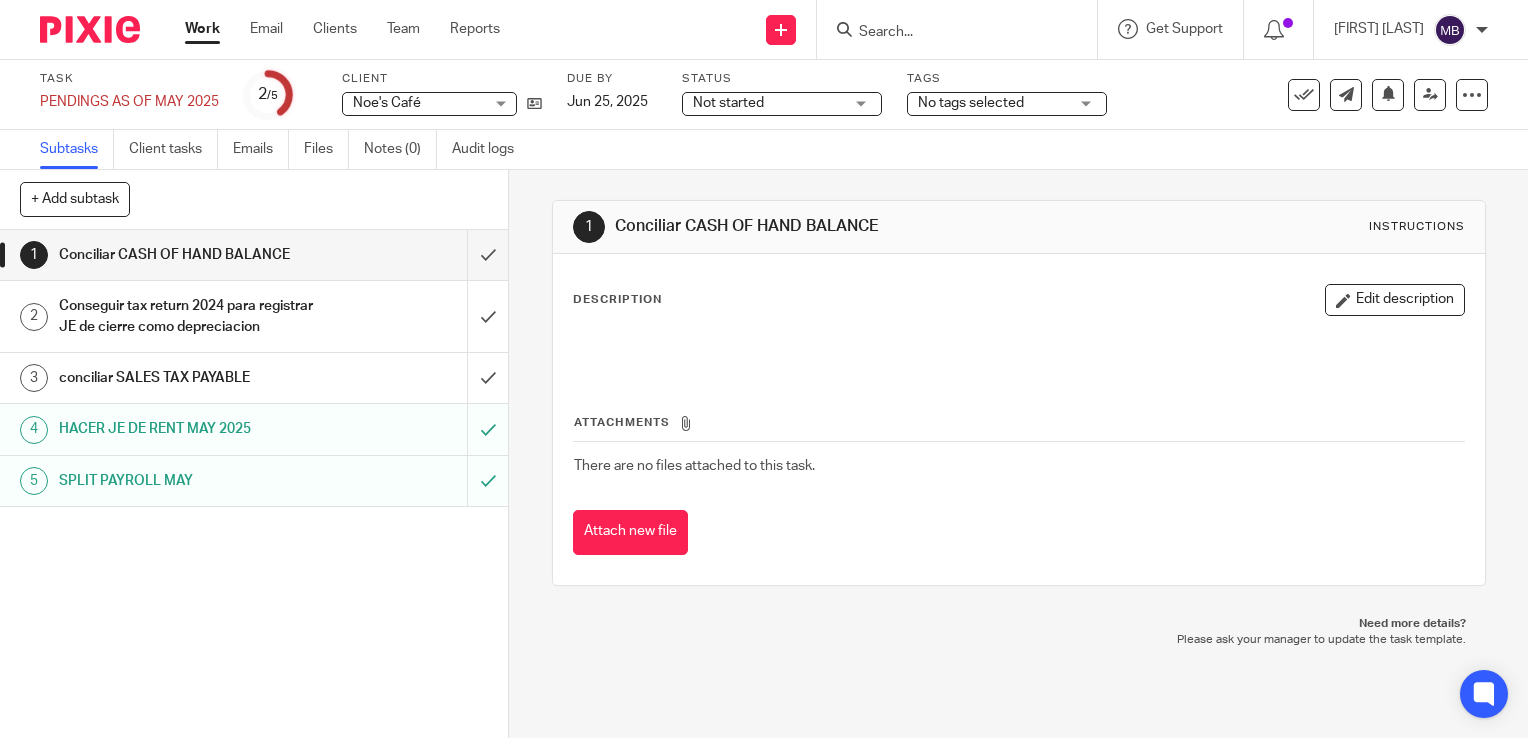 scroll, scrollTop: 0, scrollLeft: 0, axis: both 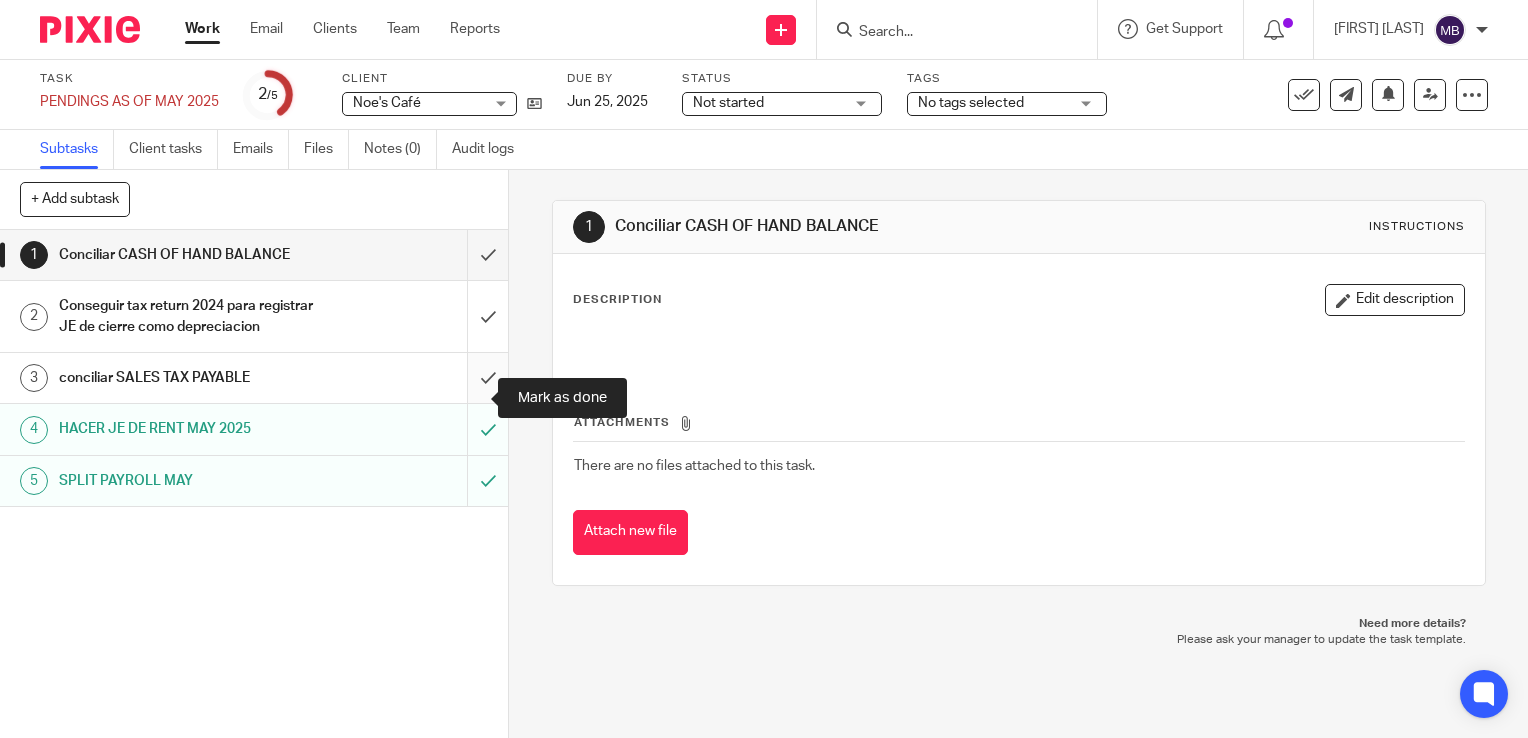 click at bounding box center [254, 378] 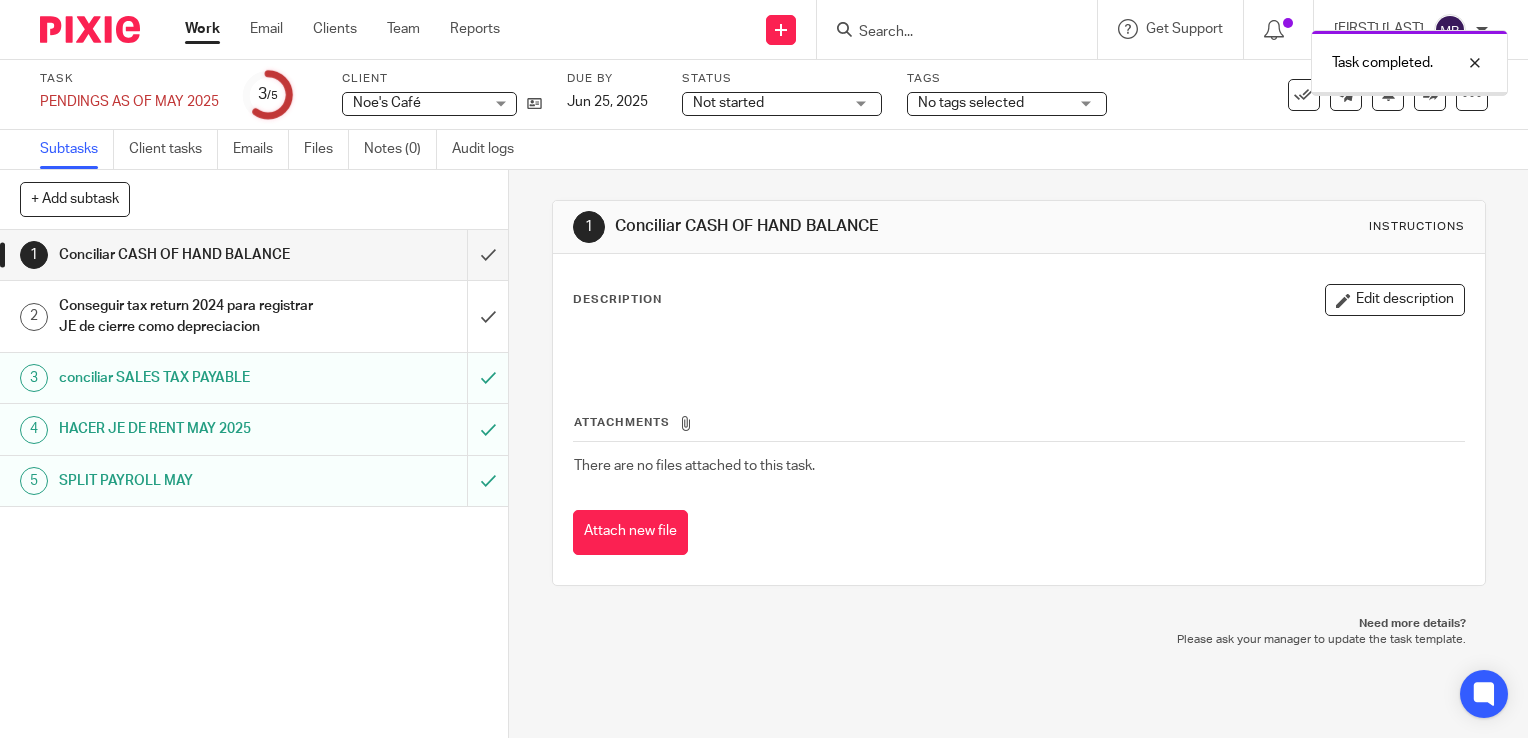 scroll, scrollTop: 0, scrollLeft: 0, axis: both 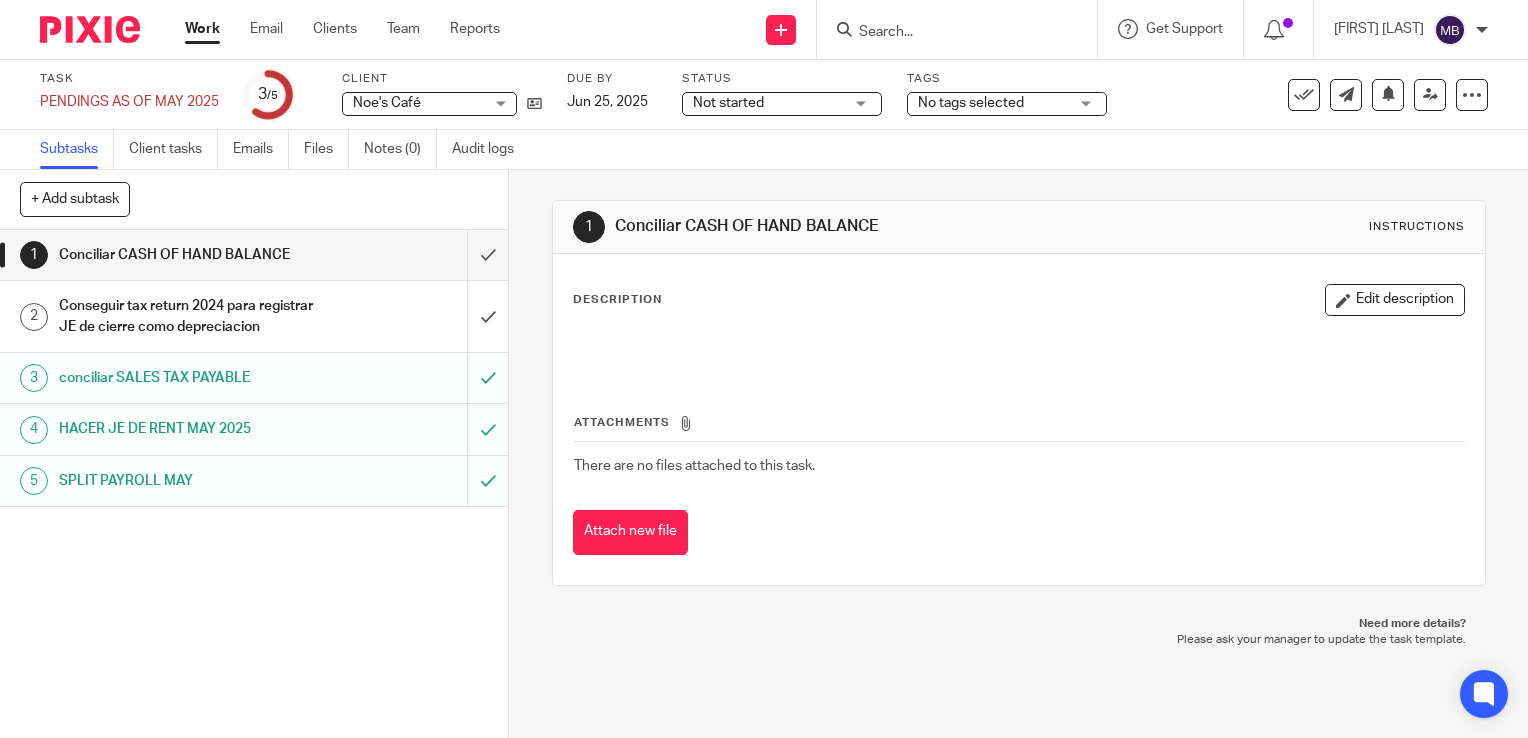 click on "Conseguir tax return 2024 para registrar JE de cierre como depreciacion" at bounding box center (188, 316) 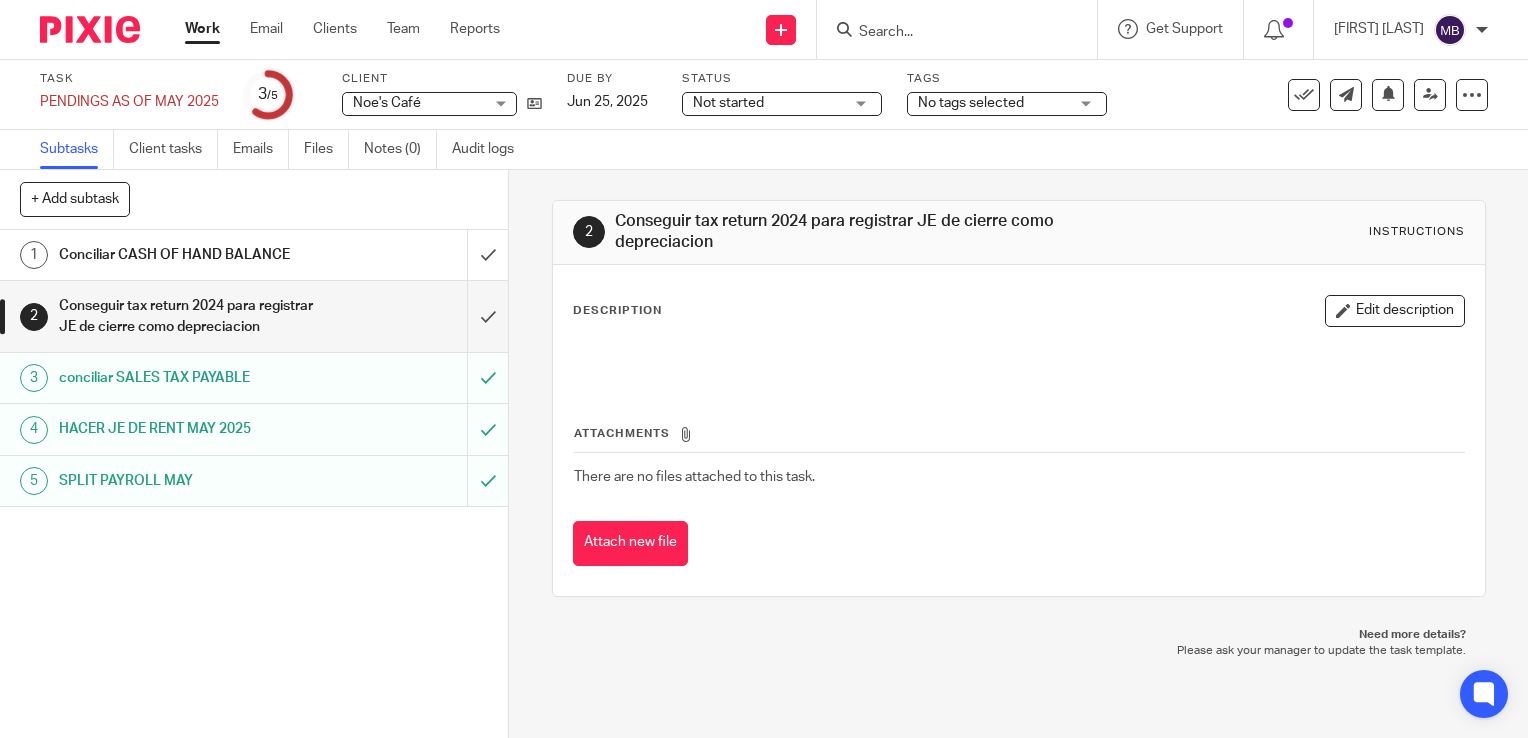 scroll, scrollTop: 0, scrollLeft: 0, axis: both 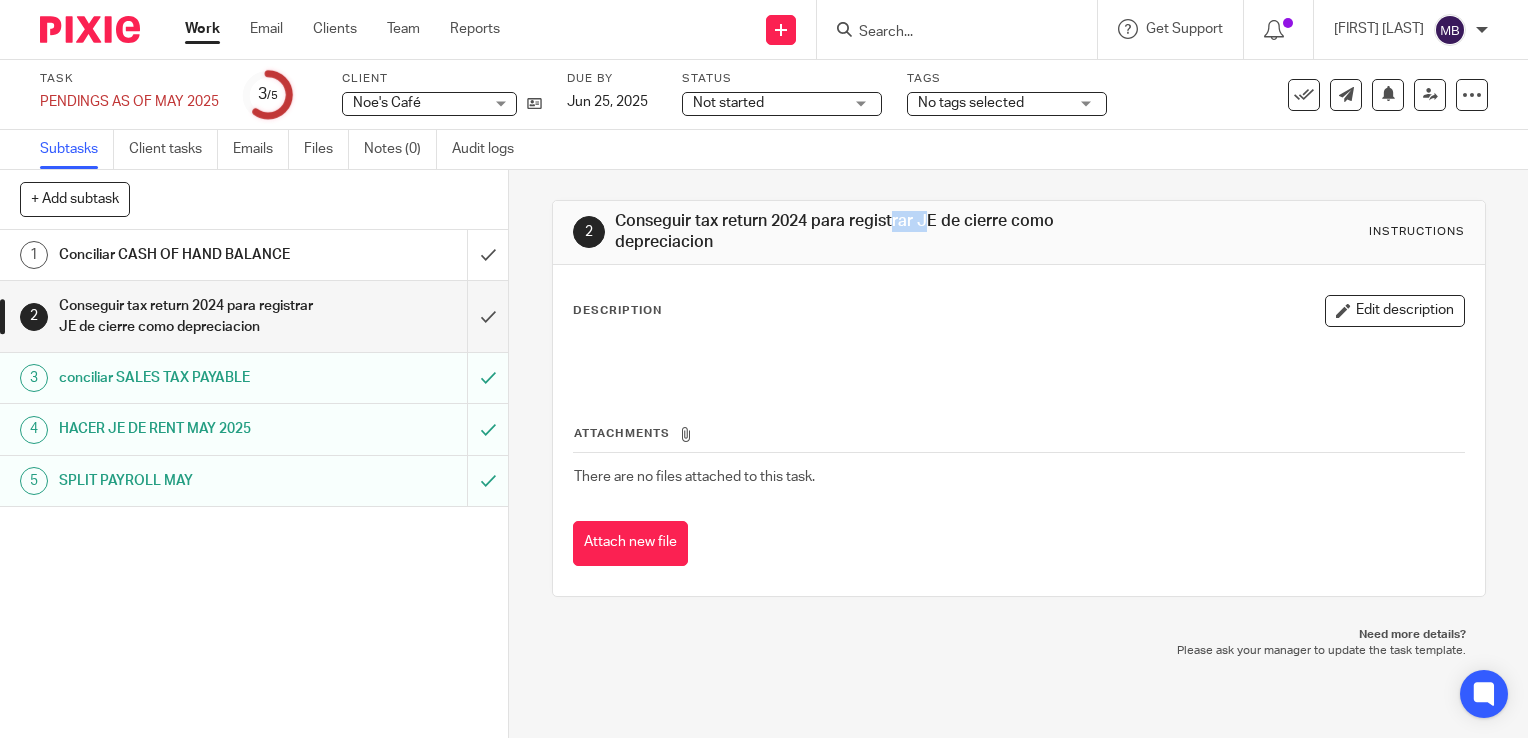 click on "Conseguir tax return 2024 para registrar JE de cierre como depreciacion" at bounding box center (838, 232) 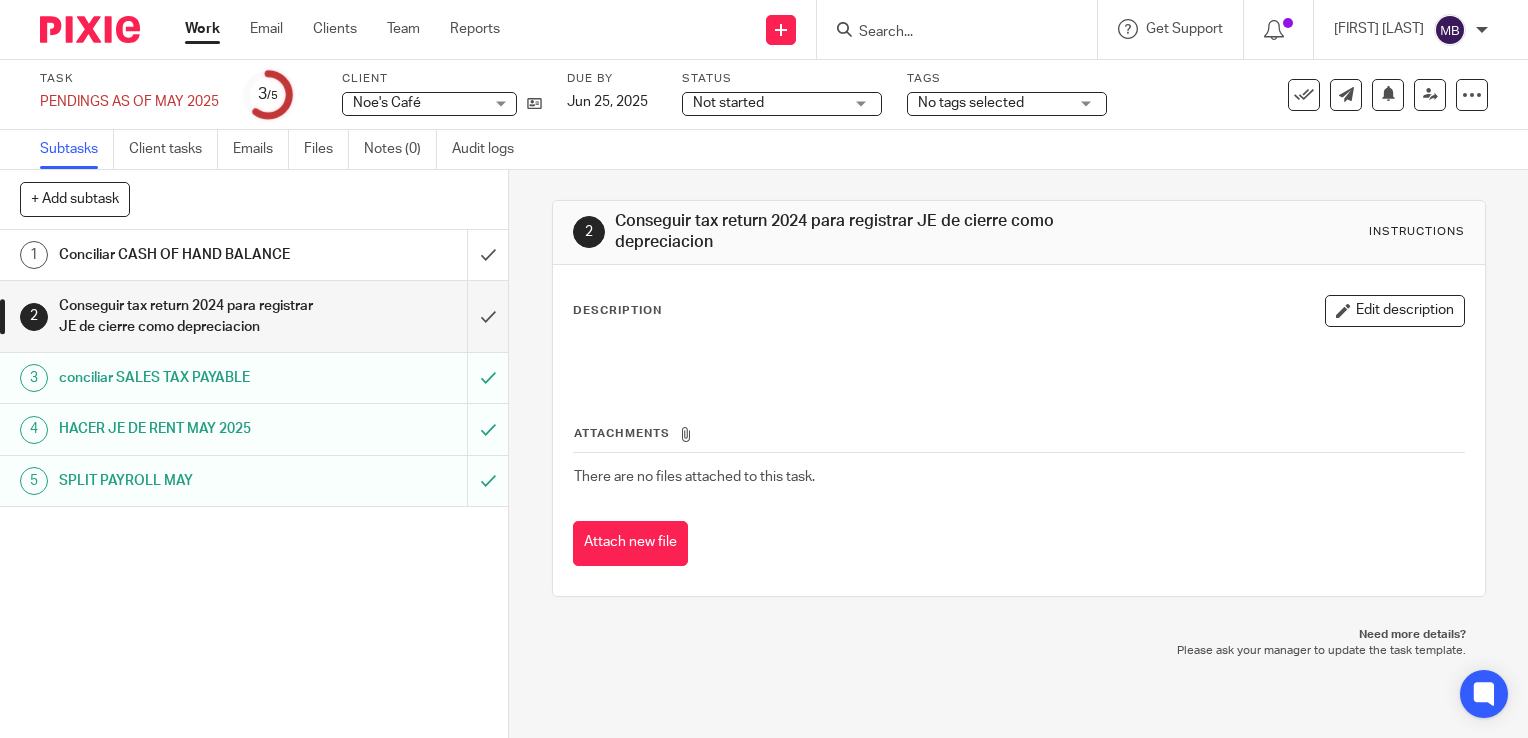 drag, startPoint x: 806, startPoint y: 222, endPoint x: 759, endPoint y: 226, distance: 47.169907 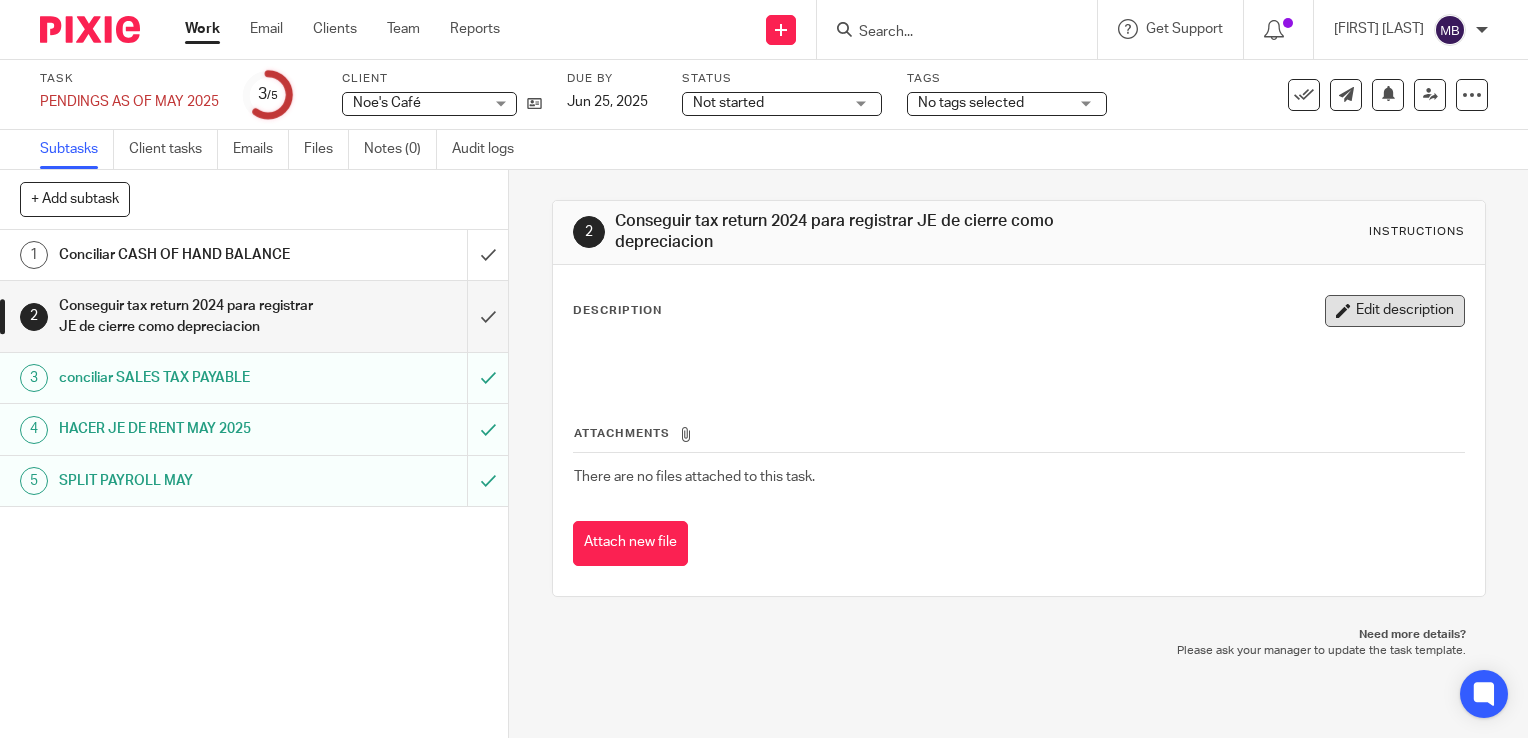 click on "Edit description" at bounding box center (1395, 311) 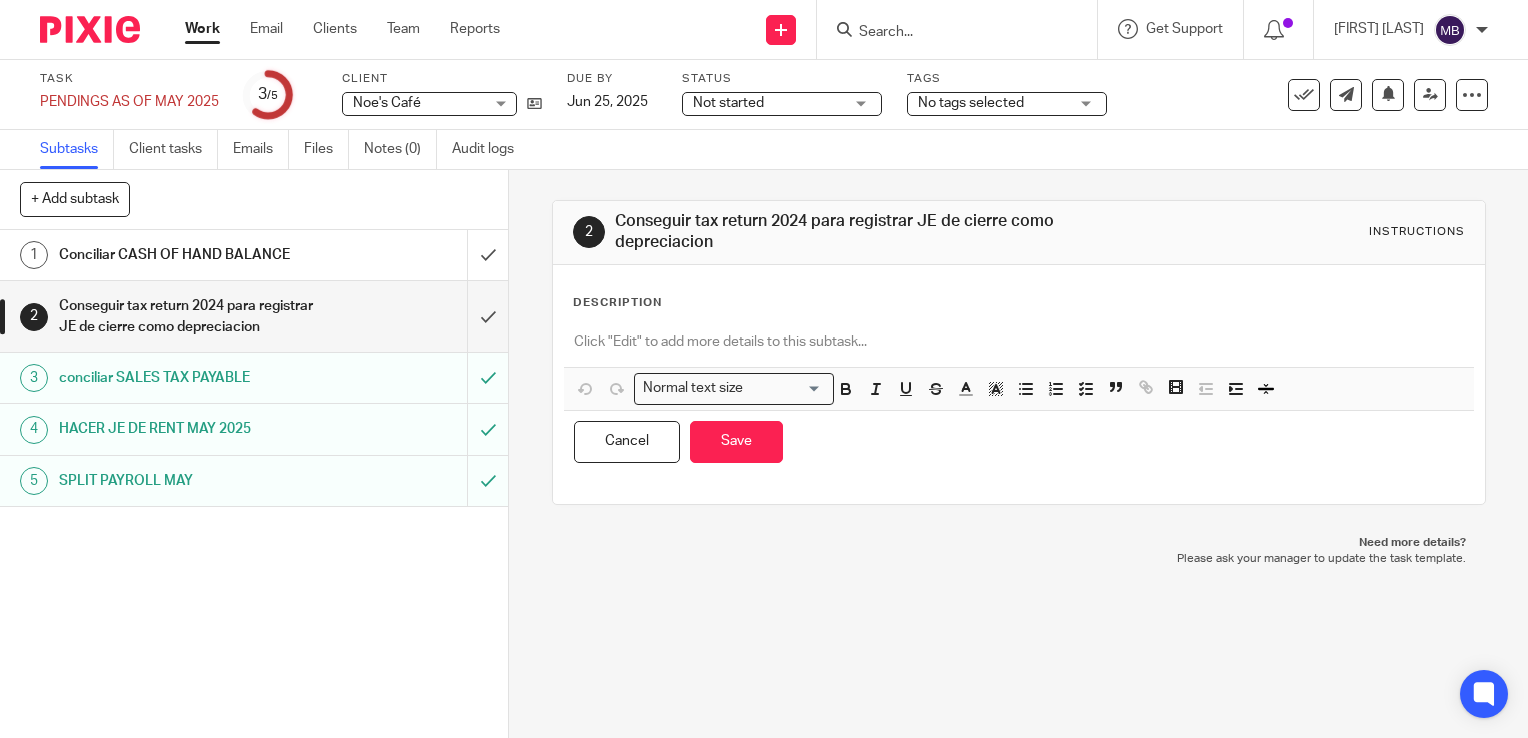 click on "Conseguir tax return 2024 para registrar JE de cierre como depreciacion" at bounding box center (838, 232) 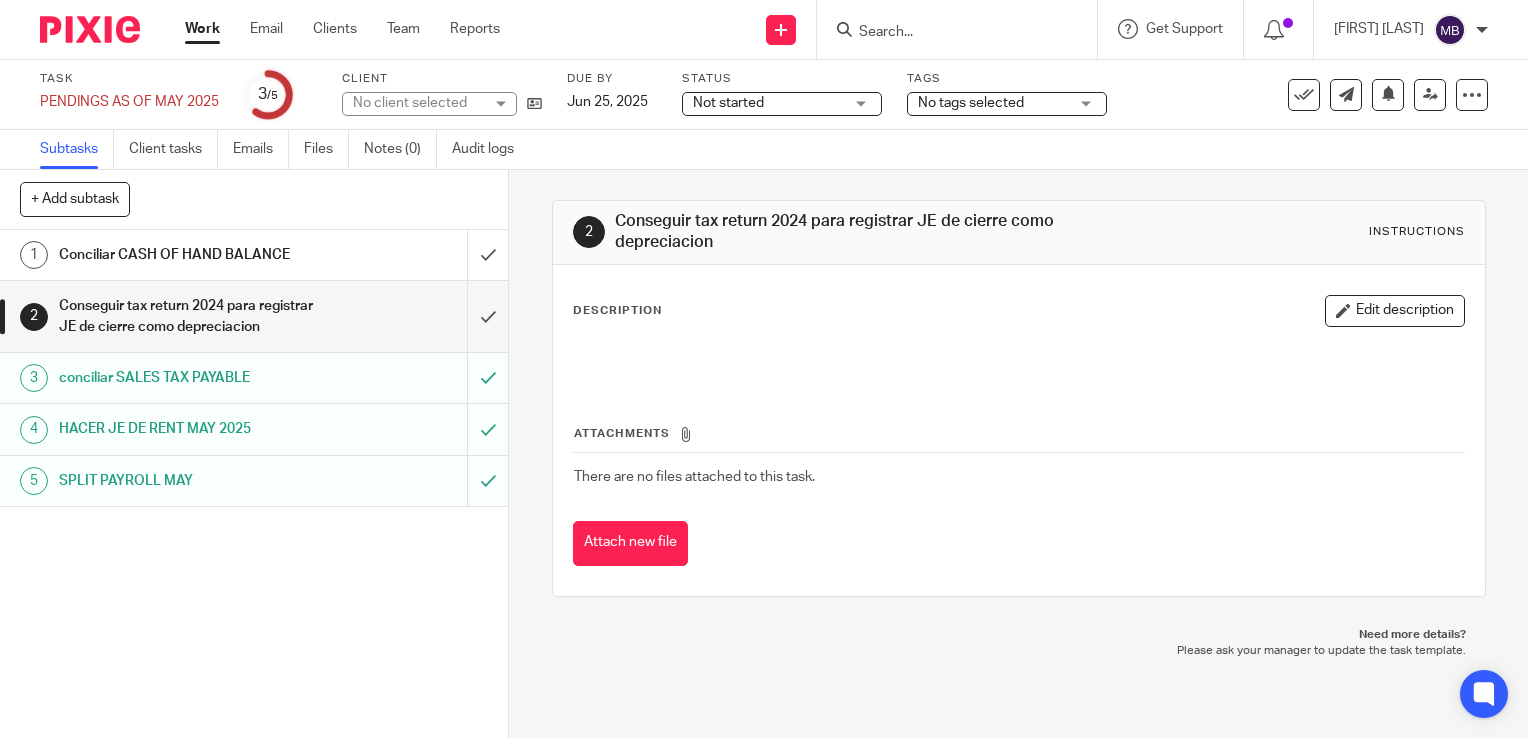 scroll, scrollTop: 0, scrollLeft: 0, axis: both 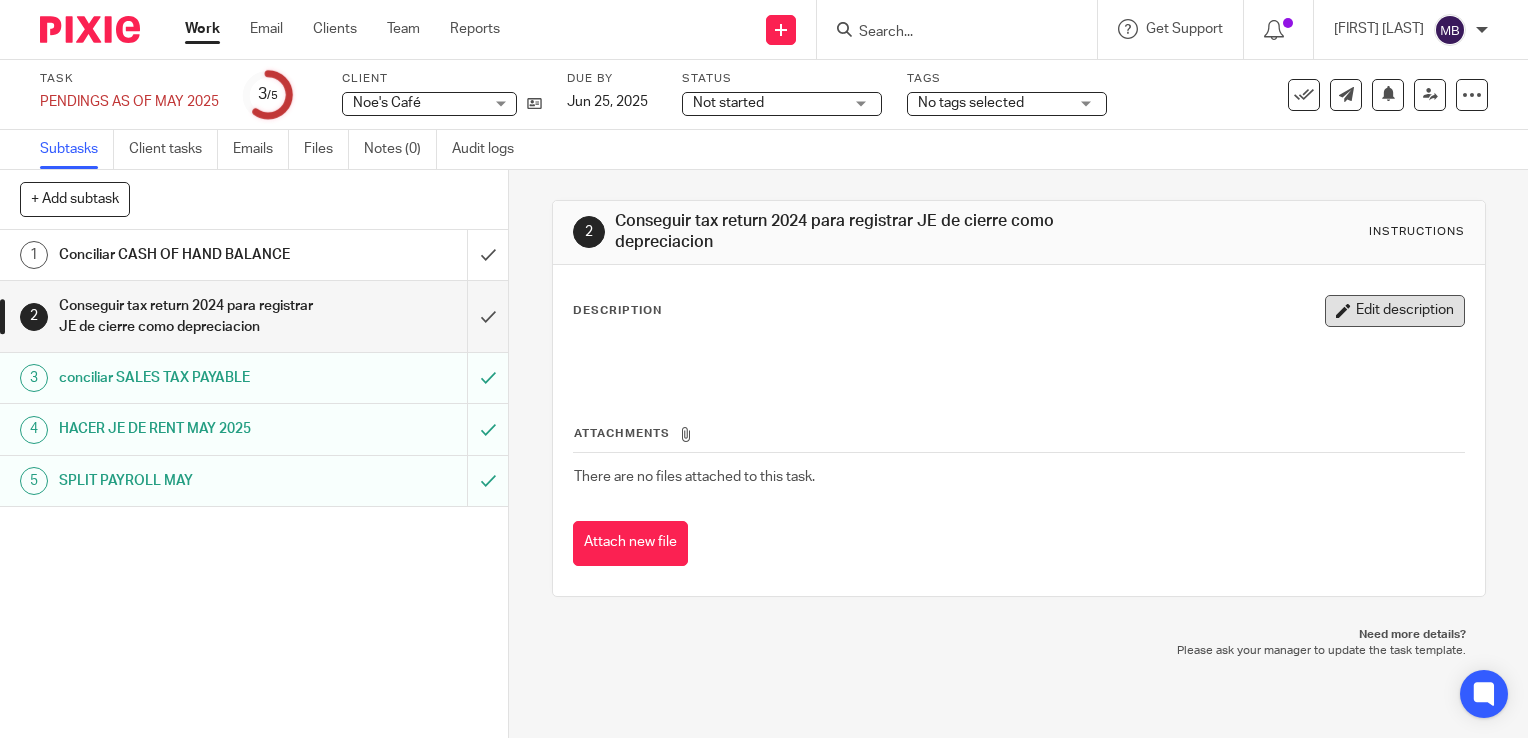 click on "Edit description" at bounding box center (1395, 311) 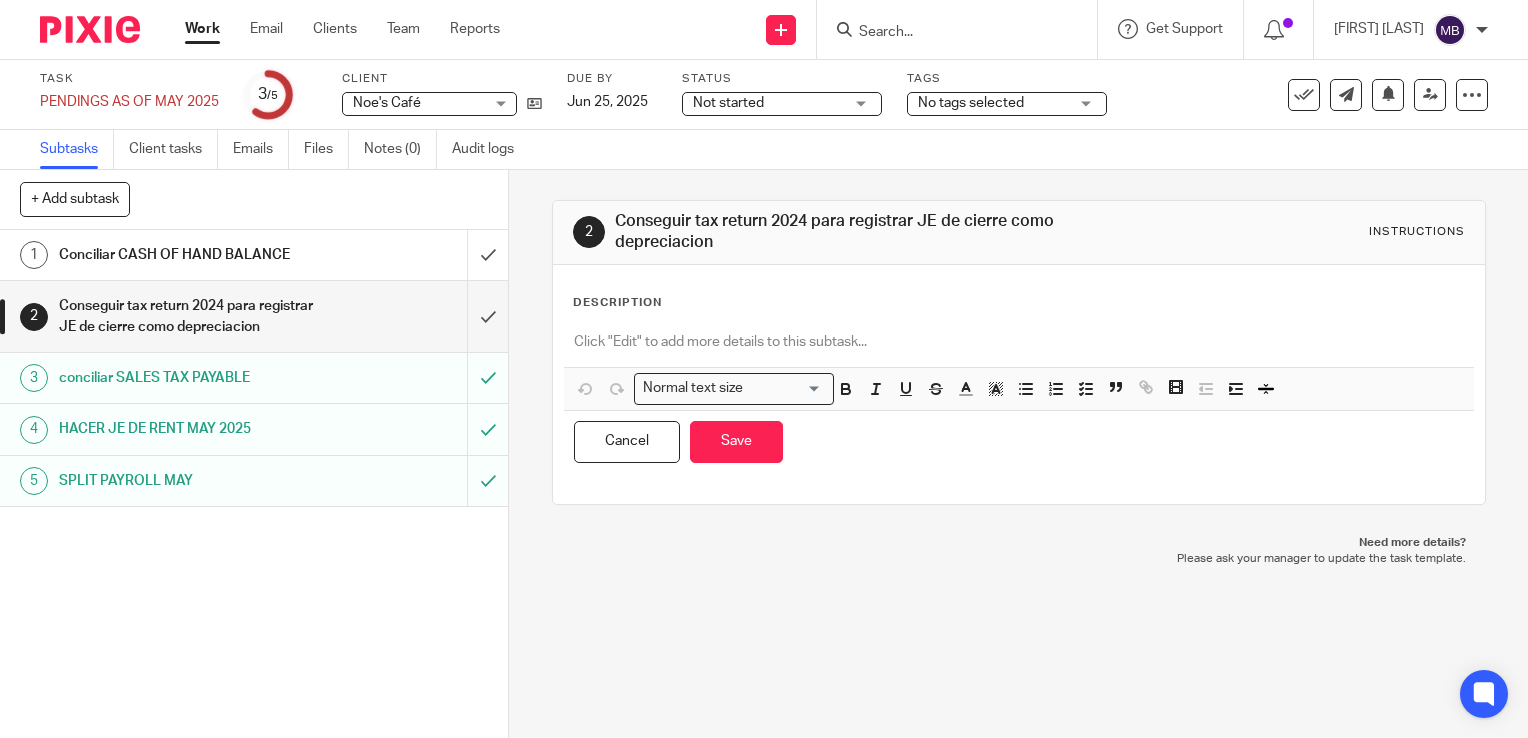 click at bounding box center [1019, 342] 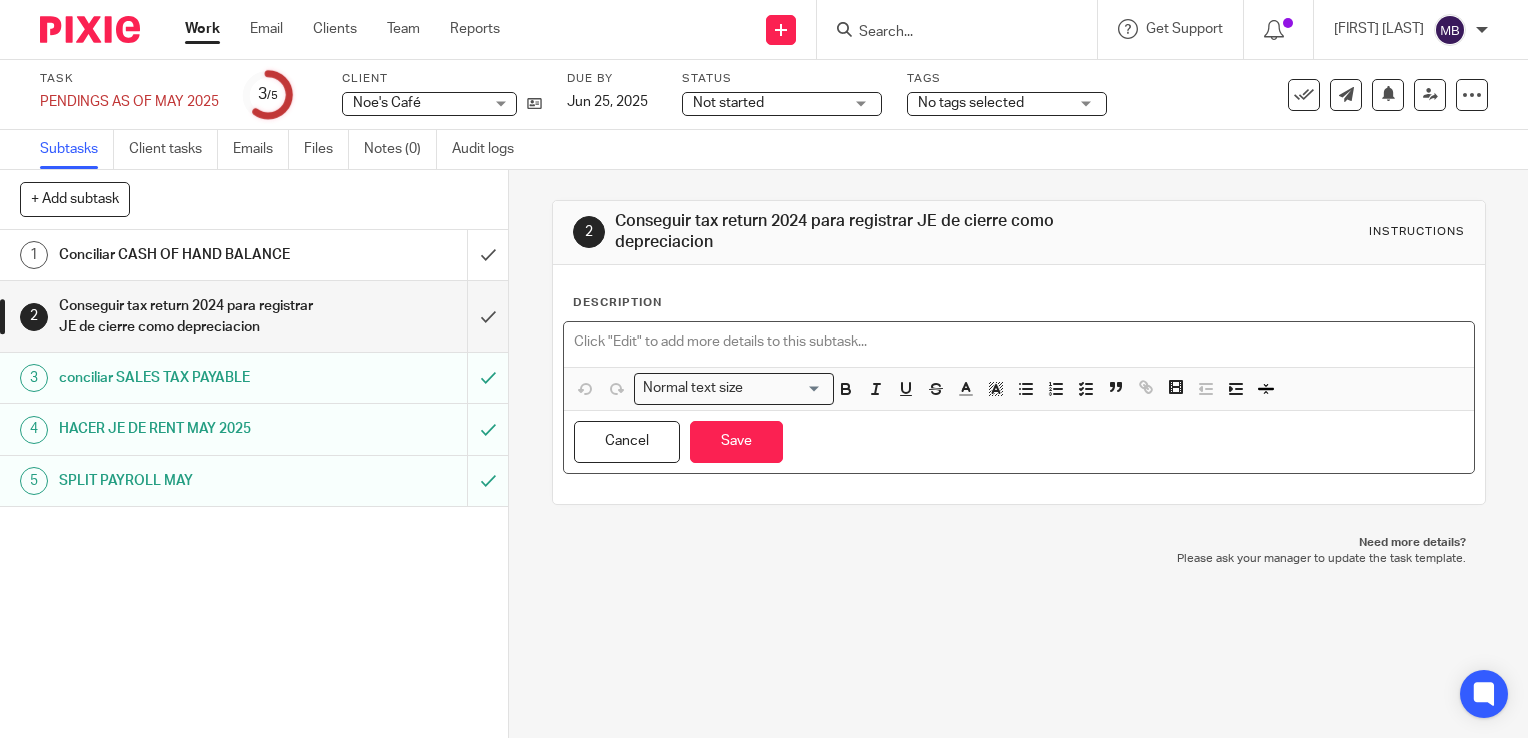 click at bounding box center (1019, 342) 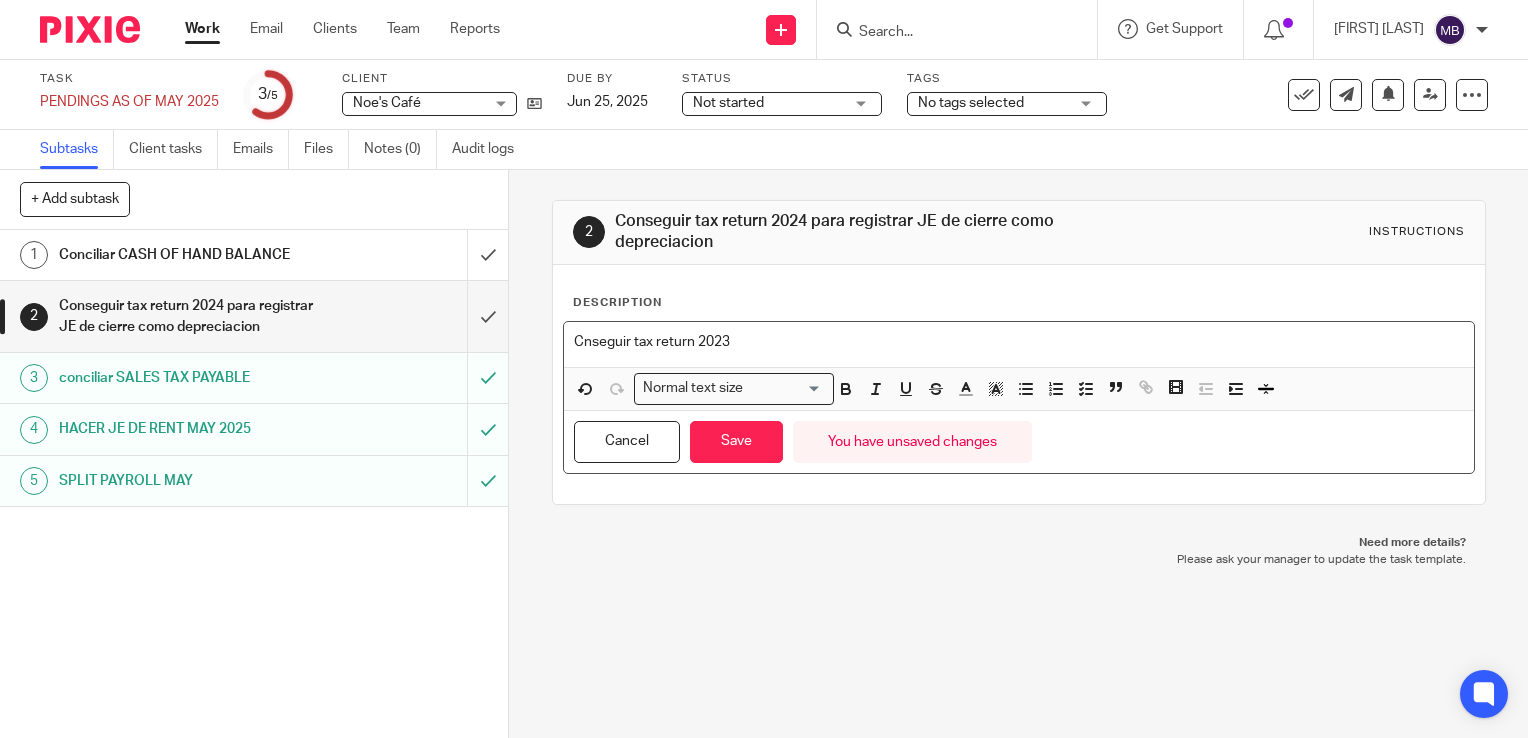 click on "Cnseguir tax return 2023" at bounding box center (1019, 342) 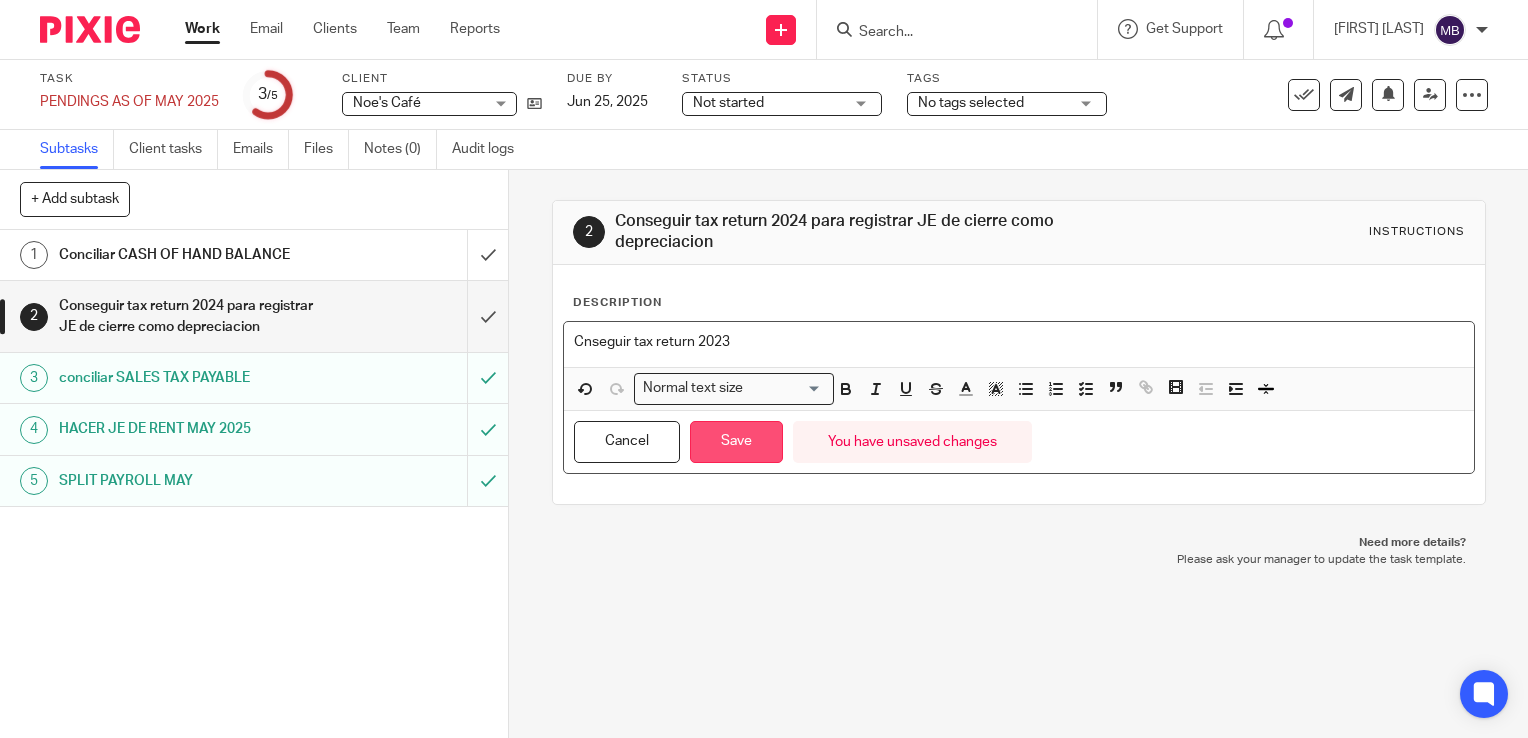 click on "Save" at bounding box center [736, 442] 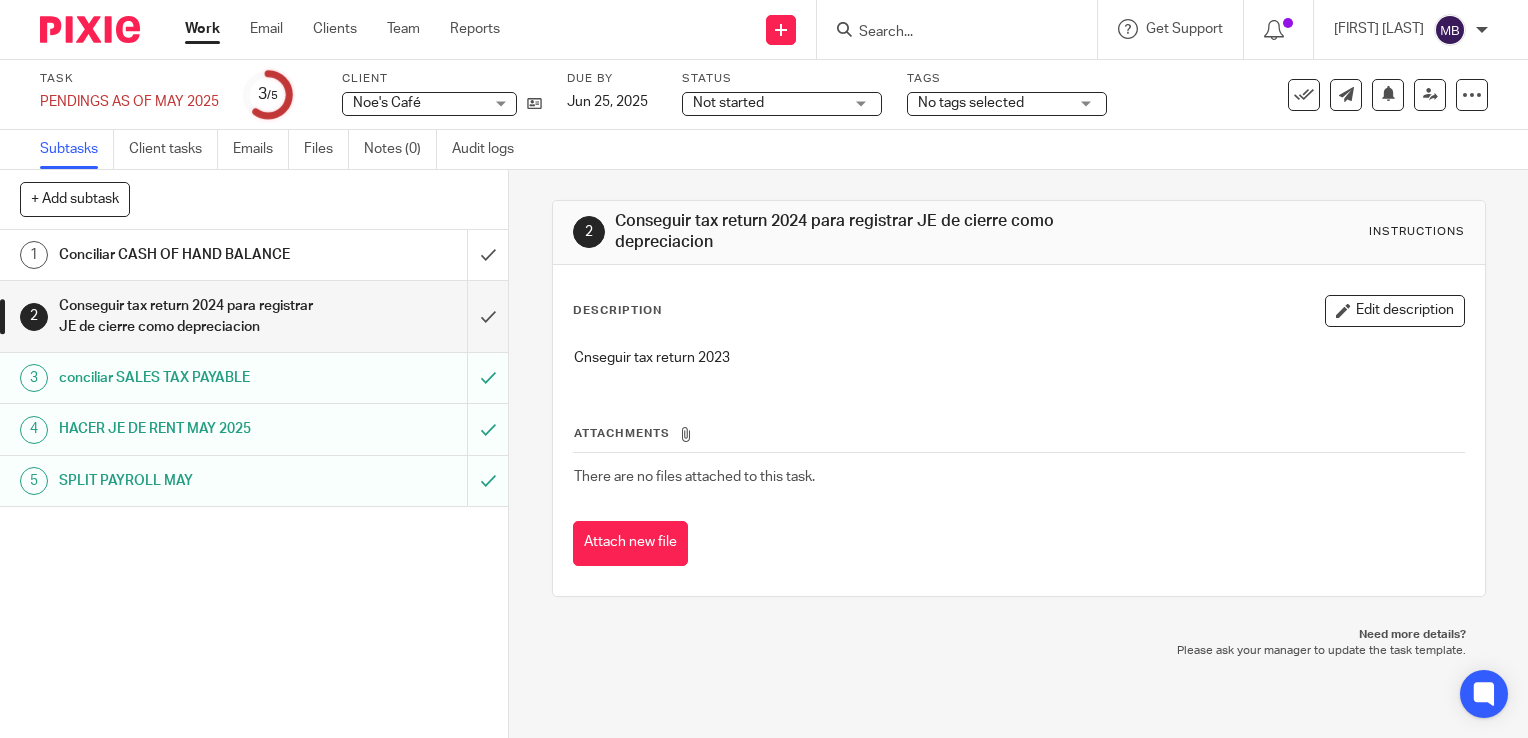 click on "Conseguir tax return 2024 para registrar JE de cierre como depreciacion" at bounding box center (188, 316) 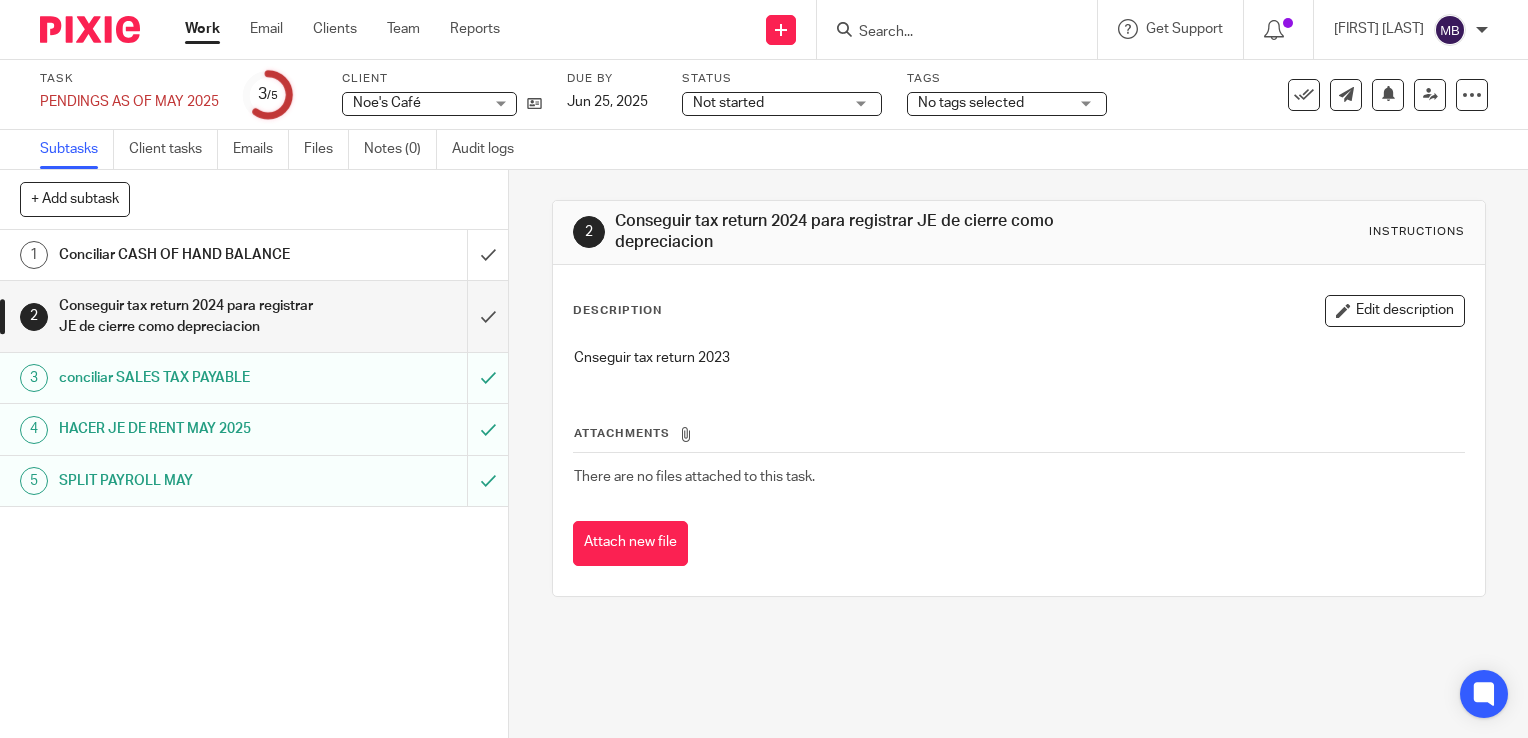 scroll, scrollTop: 0, scrollLeft: 0, axis: both 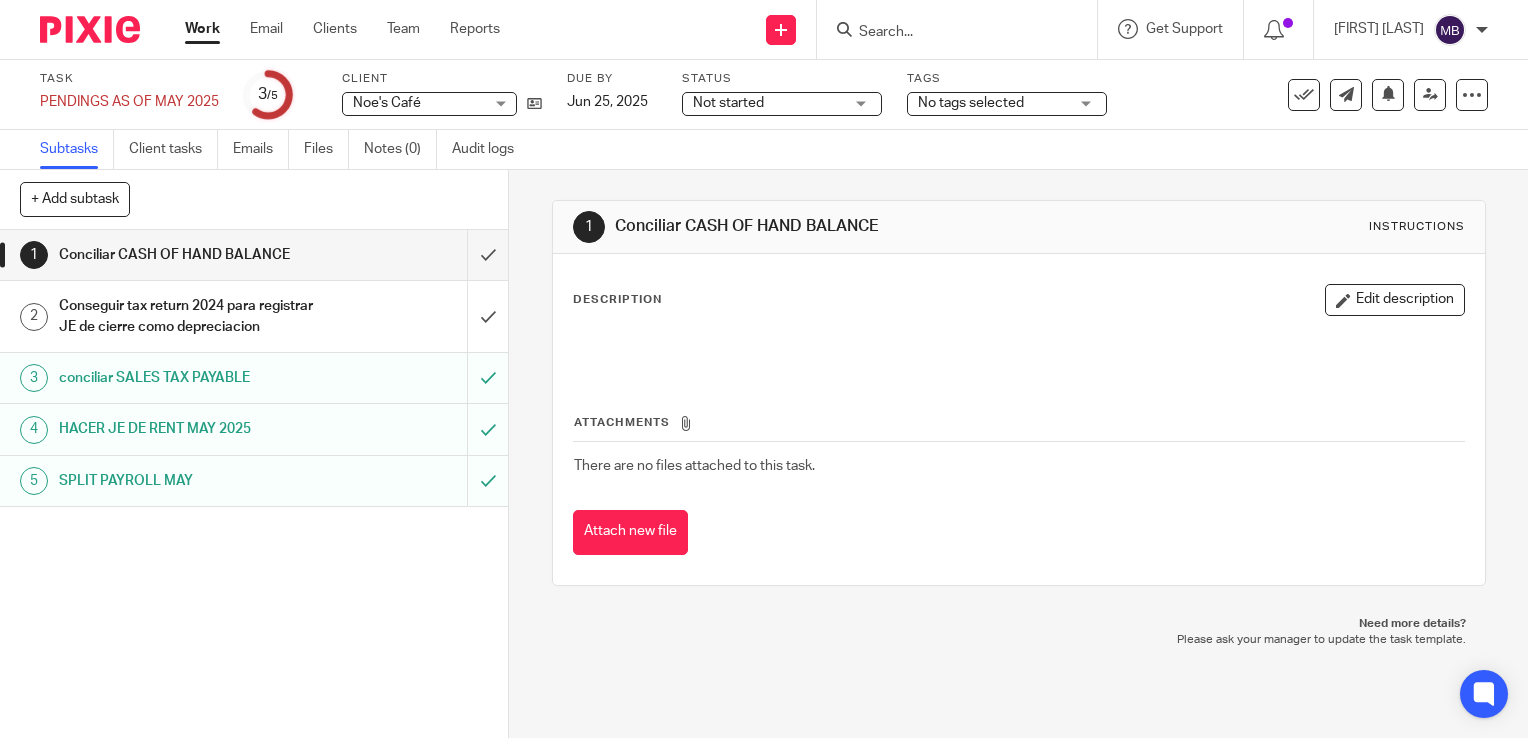 click on "Conseguir tax return 2024 para registrar JE de cierre como depreciacion" at bounding box center [188, 316] 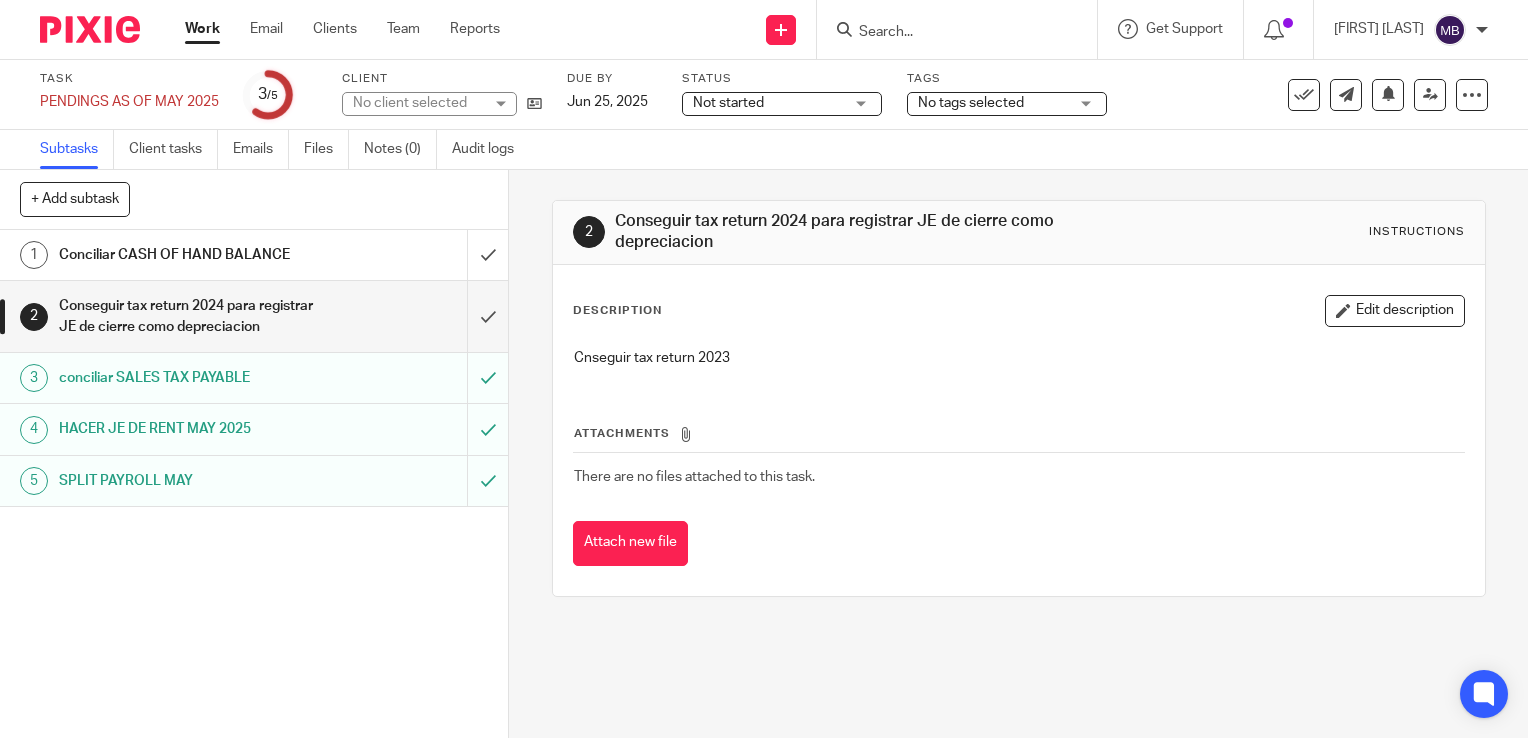 scroll, scrollTop: 0, scrollLeft: 0, axis: both 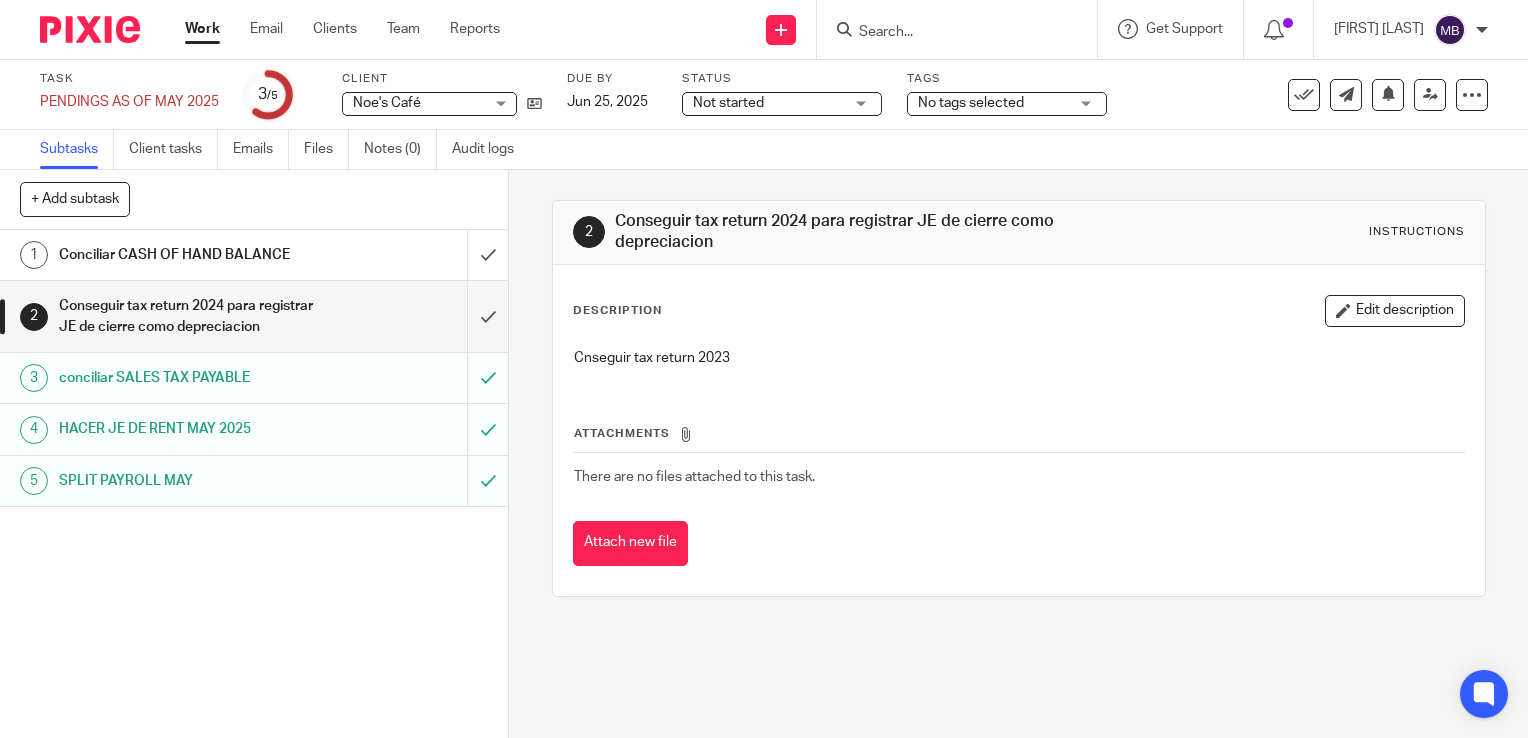 click on "Subtasks" at bounding box center [77, 149] 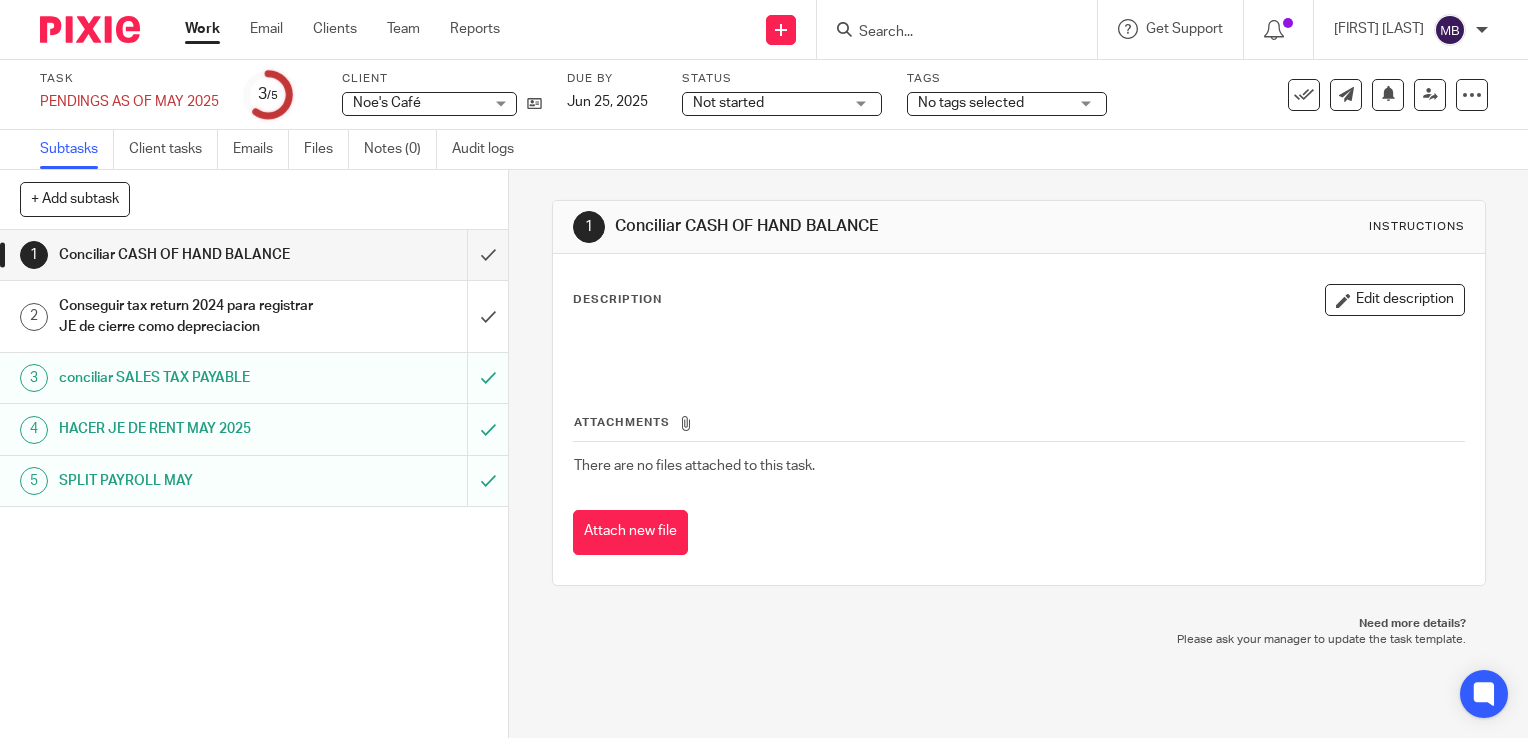scroll, scrollTop: 0, scrollLeft: 0, axis: both 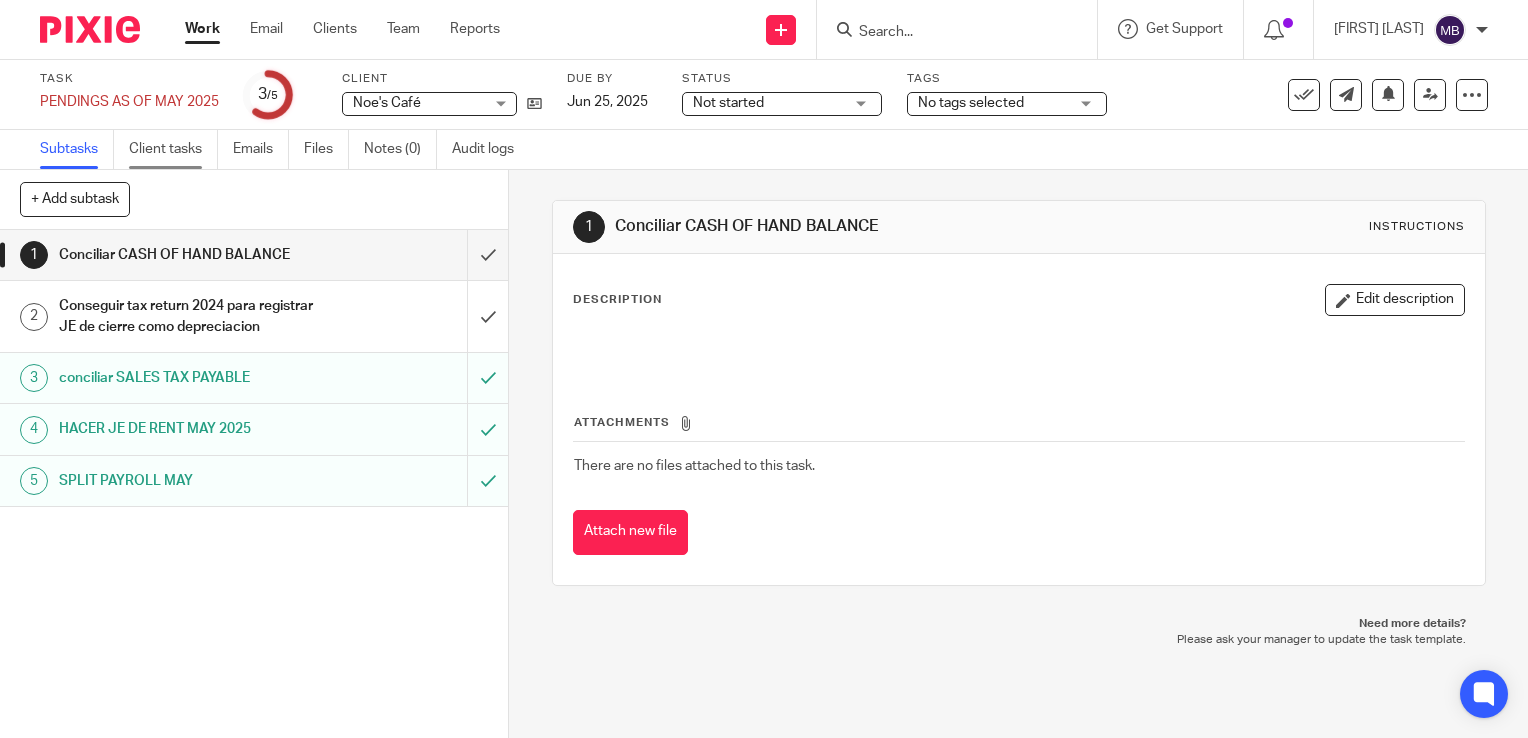 click on "Client tasks" at bounding box center (173, 149) 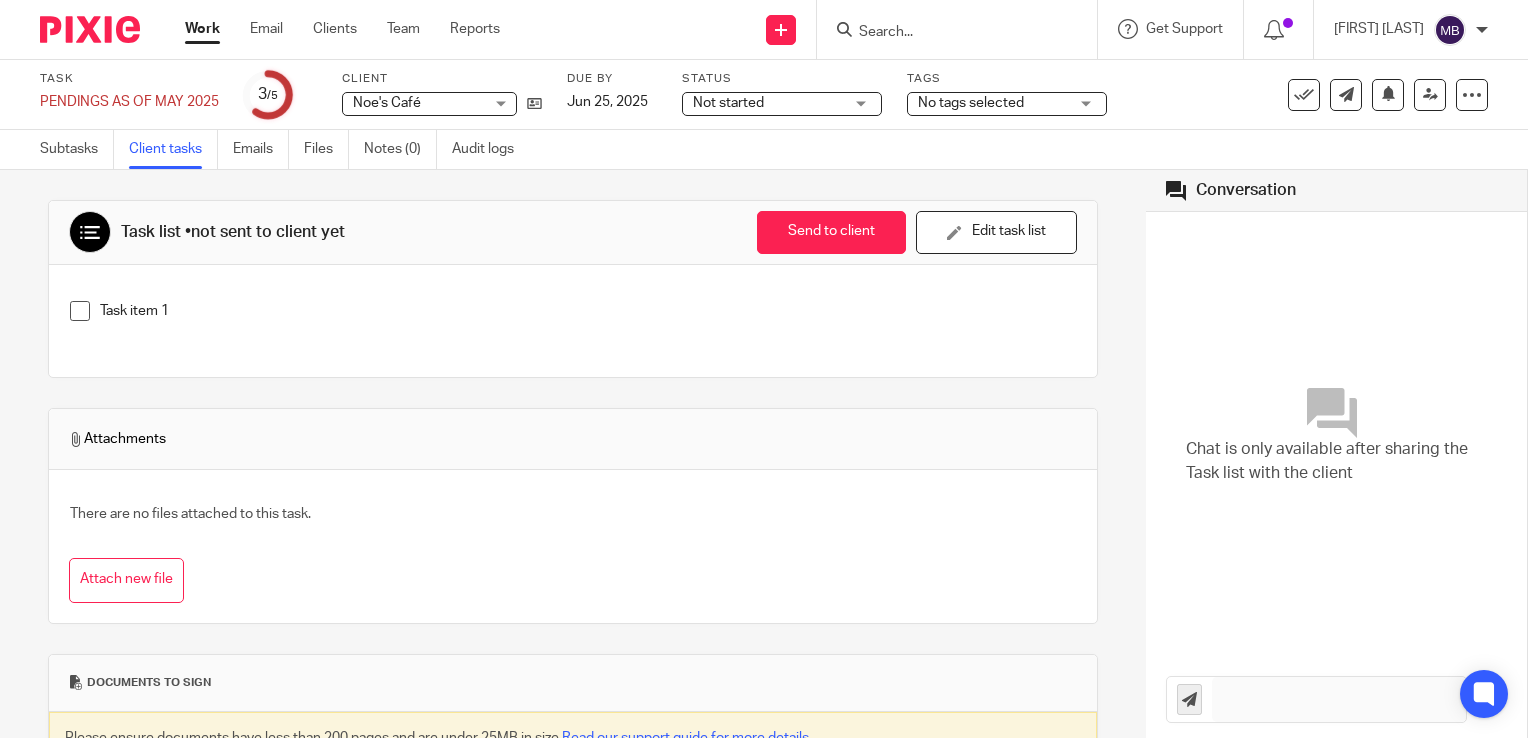 scroll, scrollTop: 0, scrollLeft: 0, axis: both 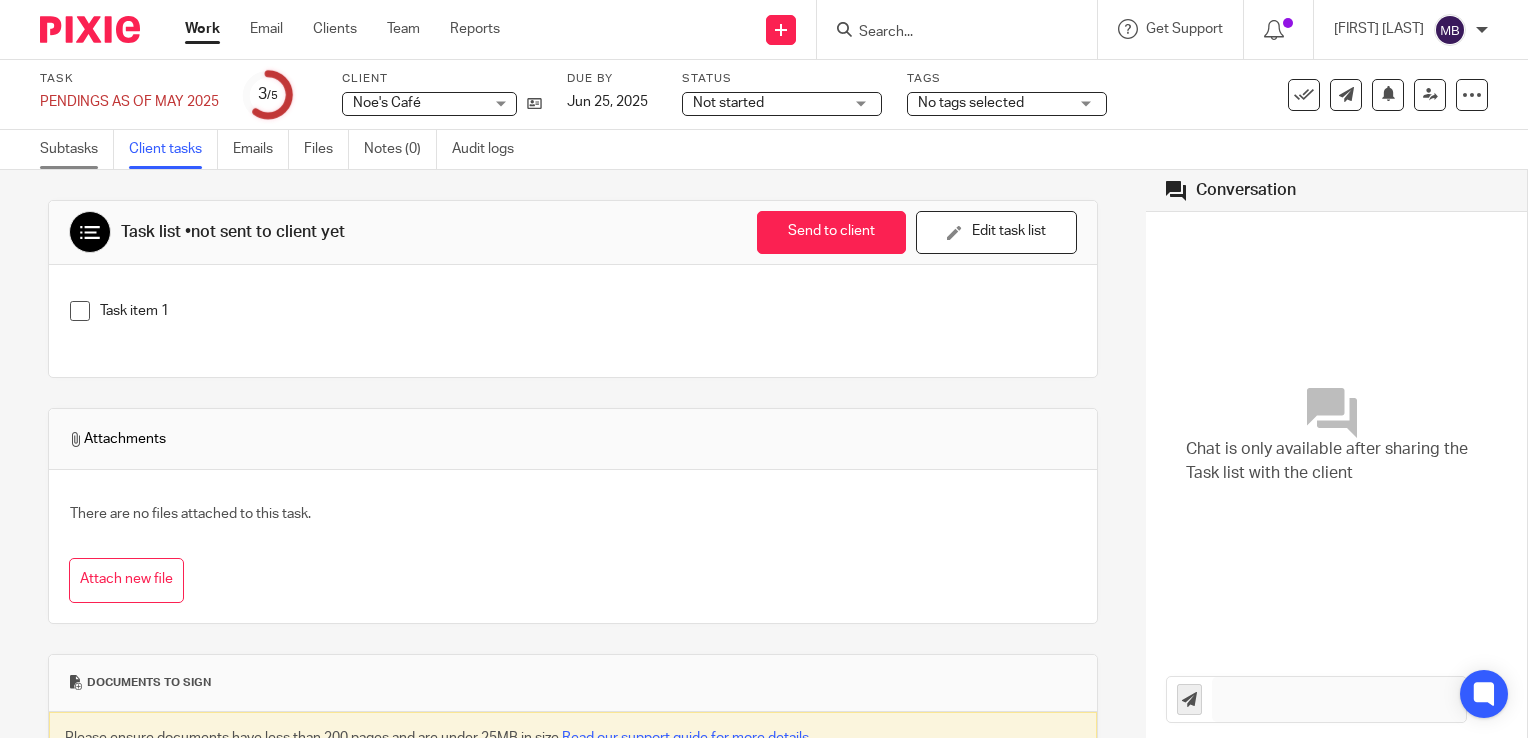 click on "Subtasks" at bounding box center [77, 149] 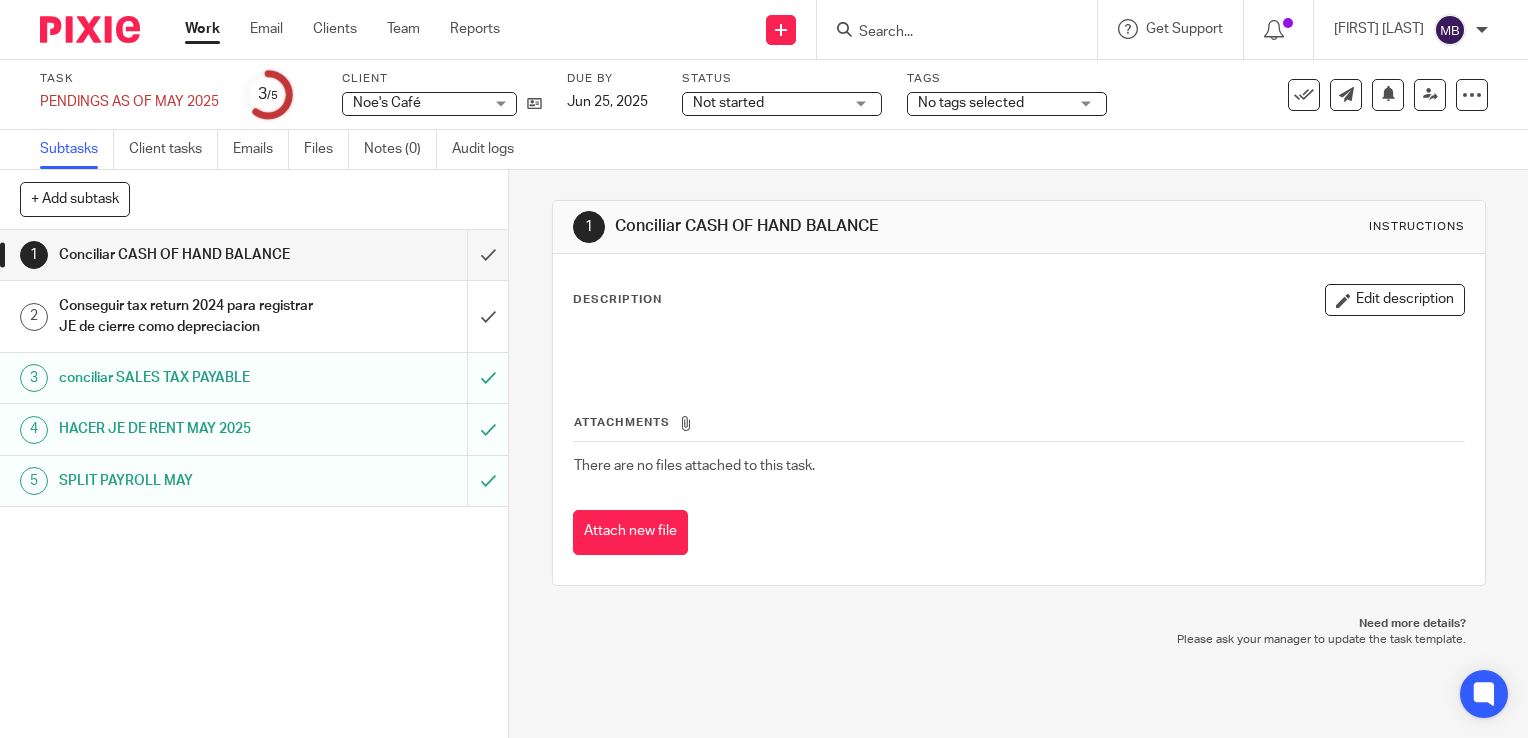 scroll, scrollTop: 0, scrollLeft: 0, axis: both 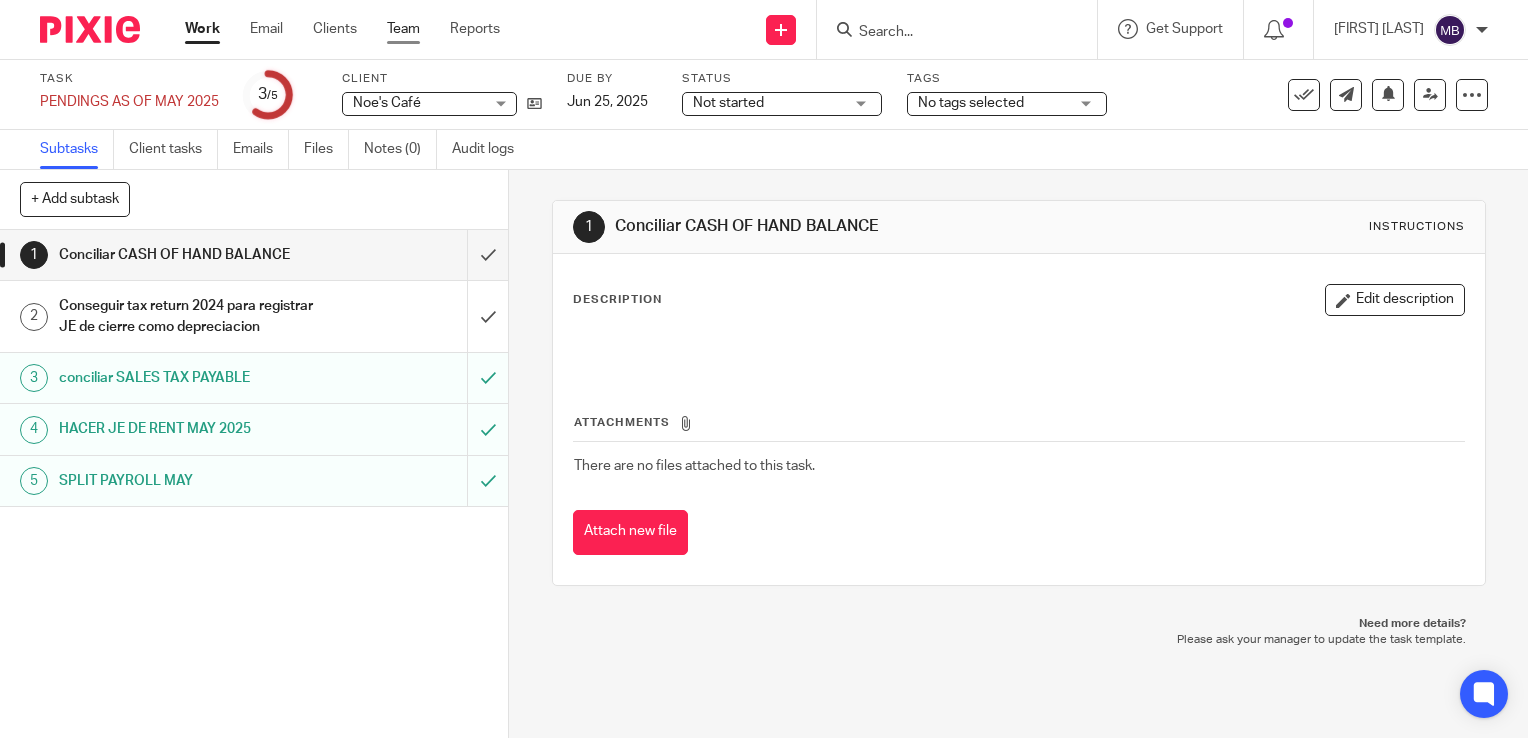 click on "Team" at bounding box center [403, 29] 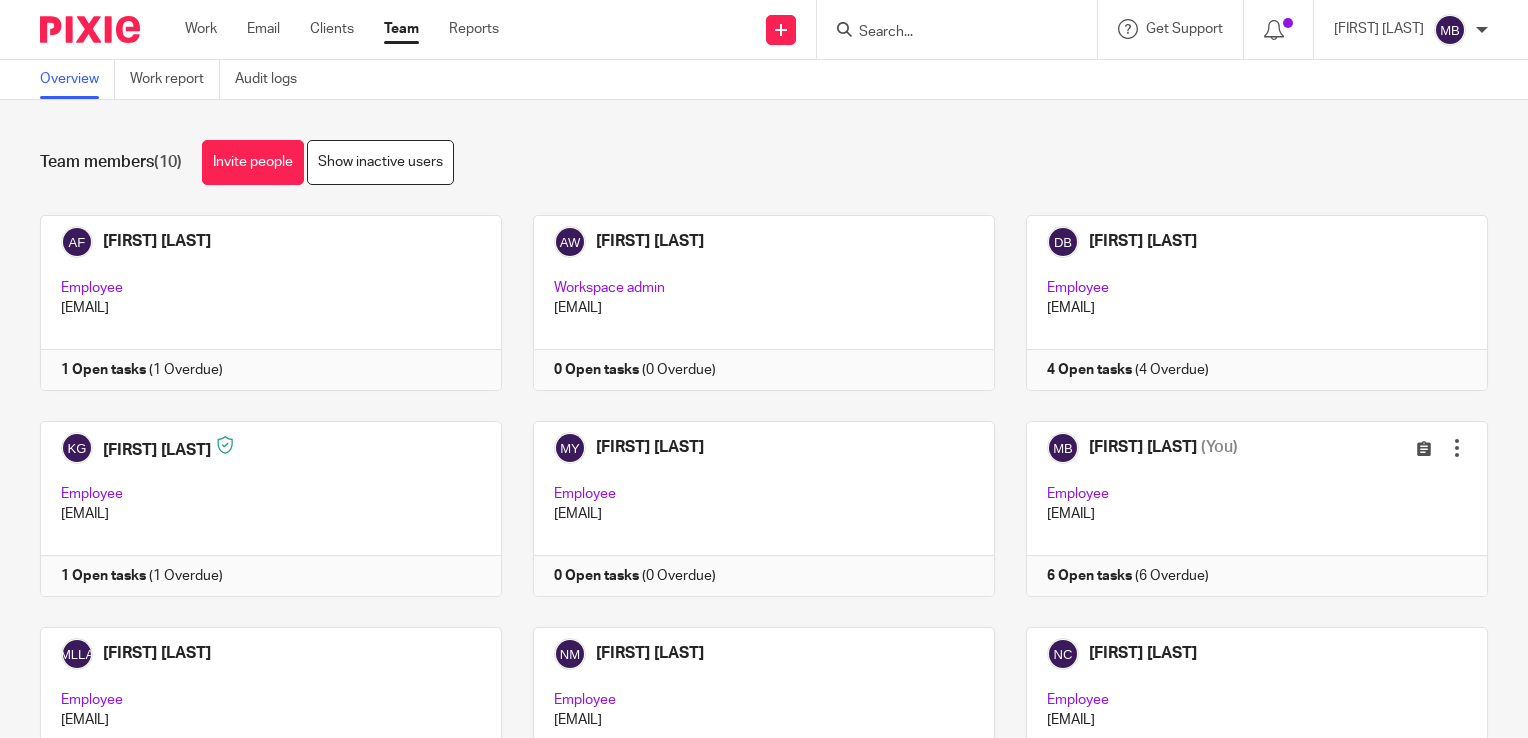 scroll, scrollTop: 0, scrollLeft: 0, axis: both 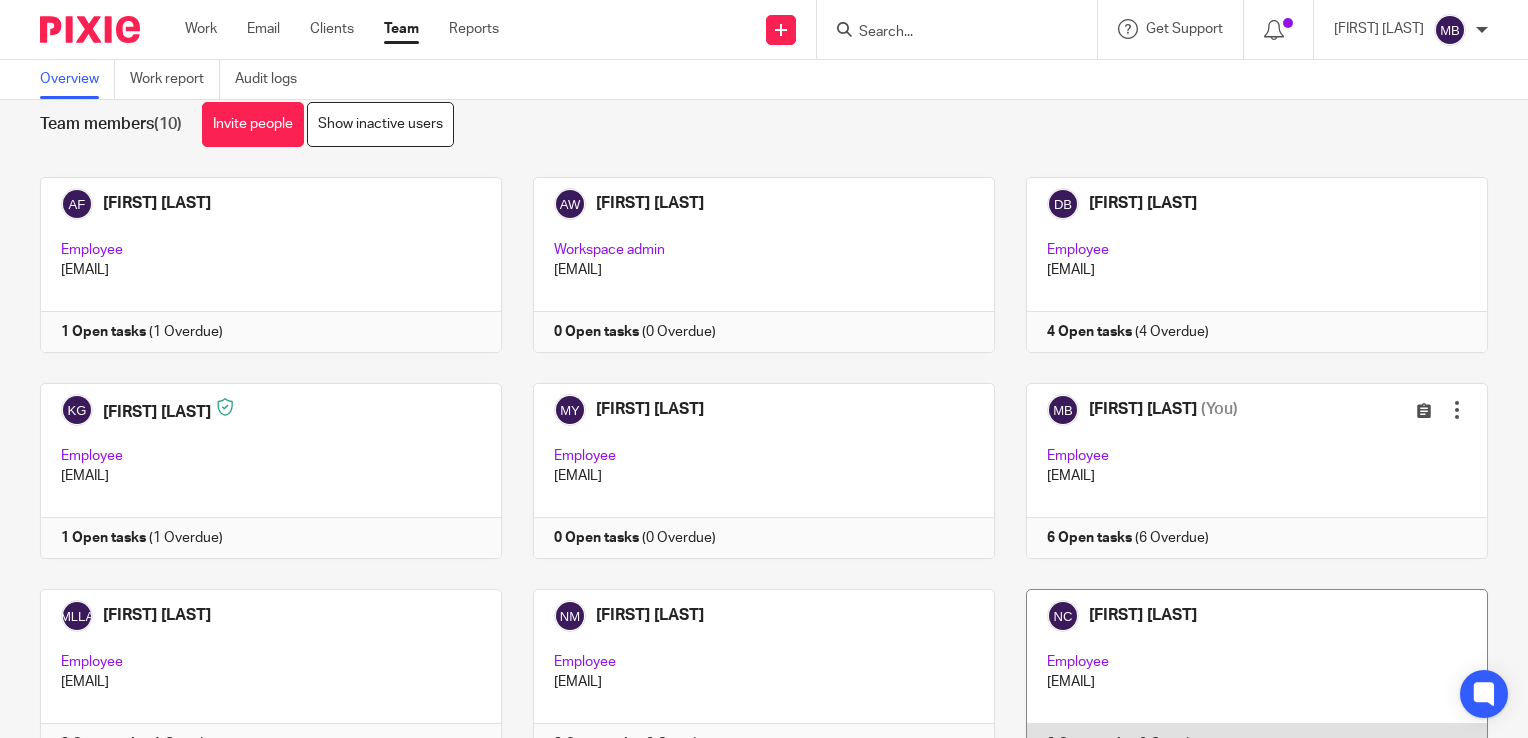 click at bounding box center (1241, 677) 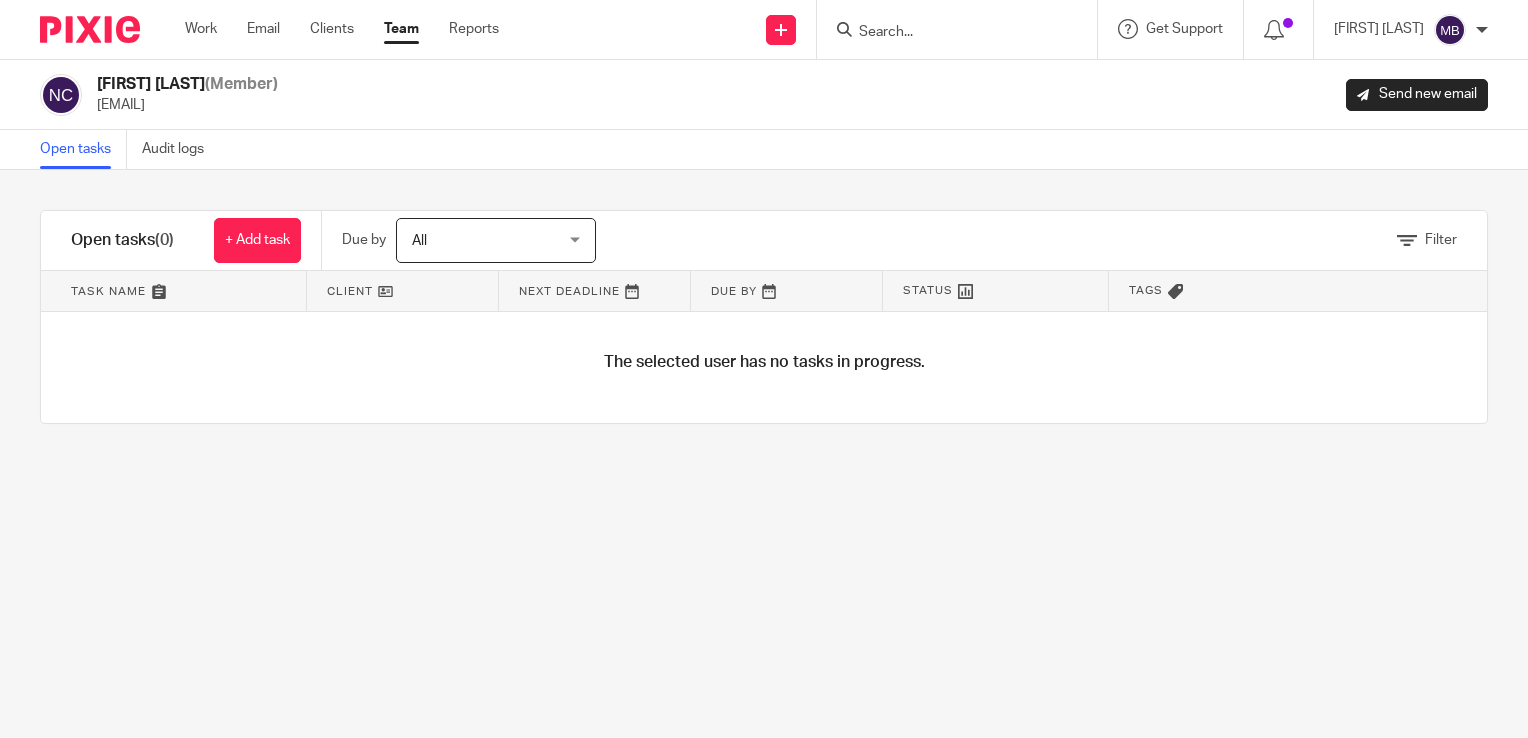 scroll, scrollTop: 0, scrollLeft: 0, axis: both 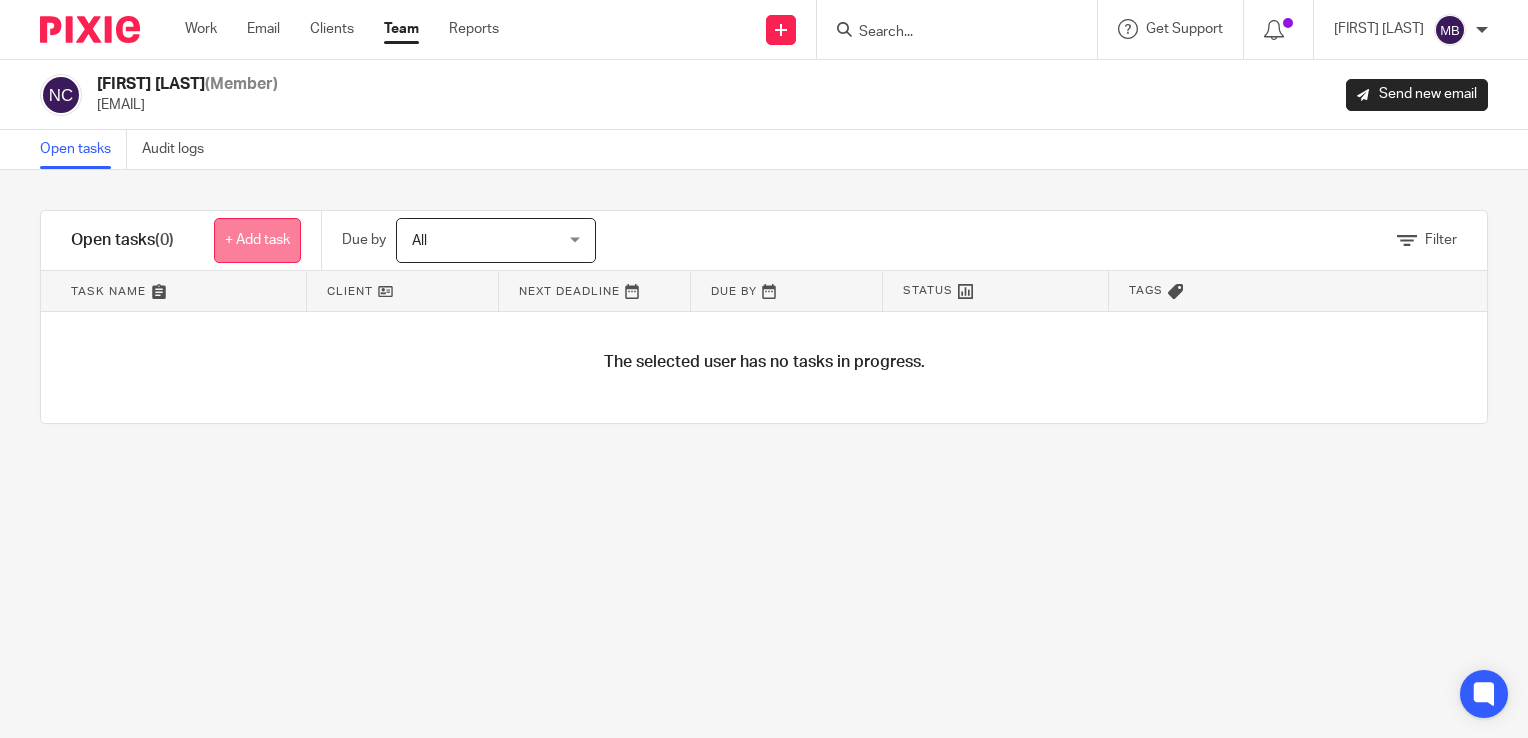 click on "+ Add task" at bounding box center (257, 240) 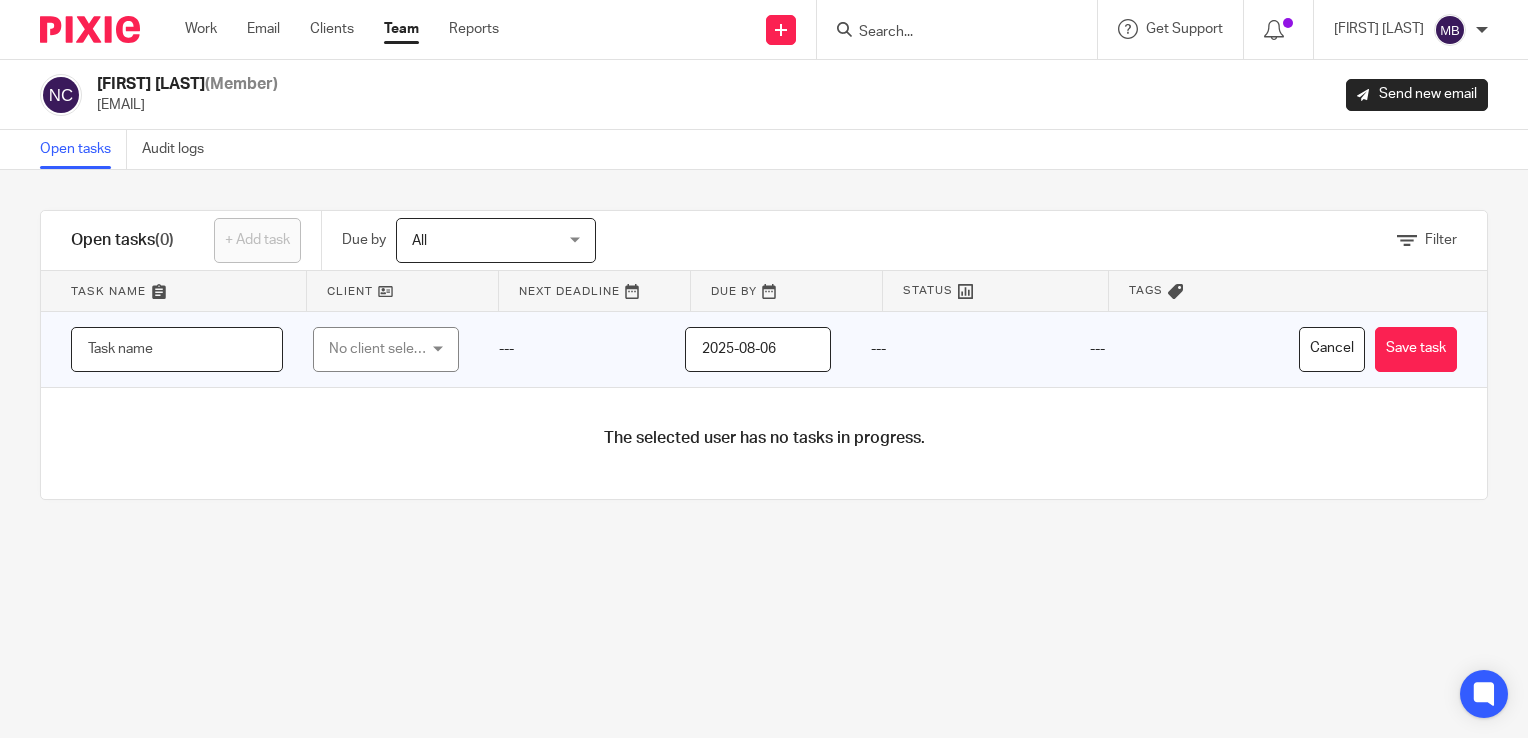 click at bounding box center [177, 349] 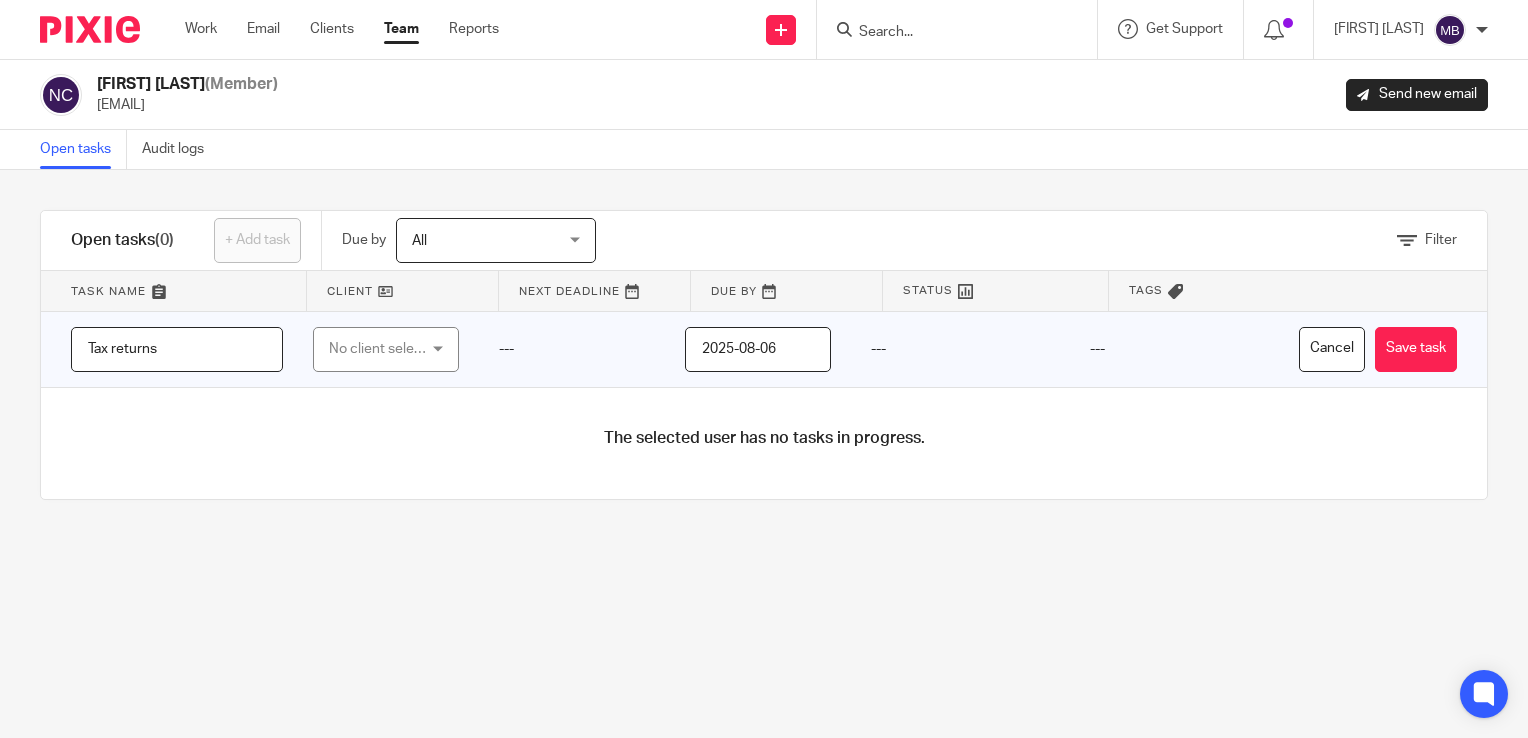 click on "No client selected" at bounding box center (386, 349) 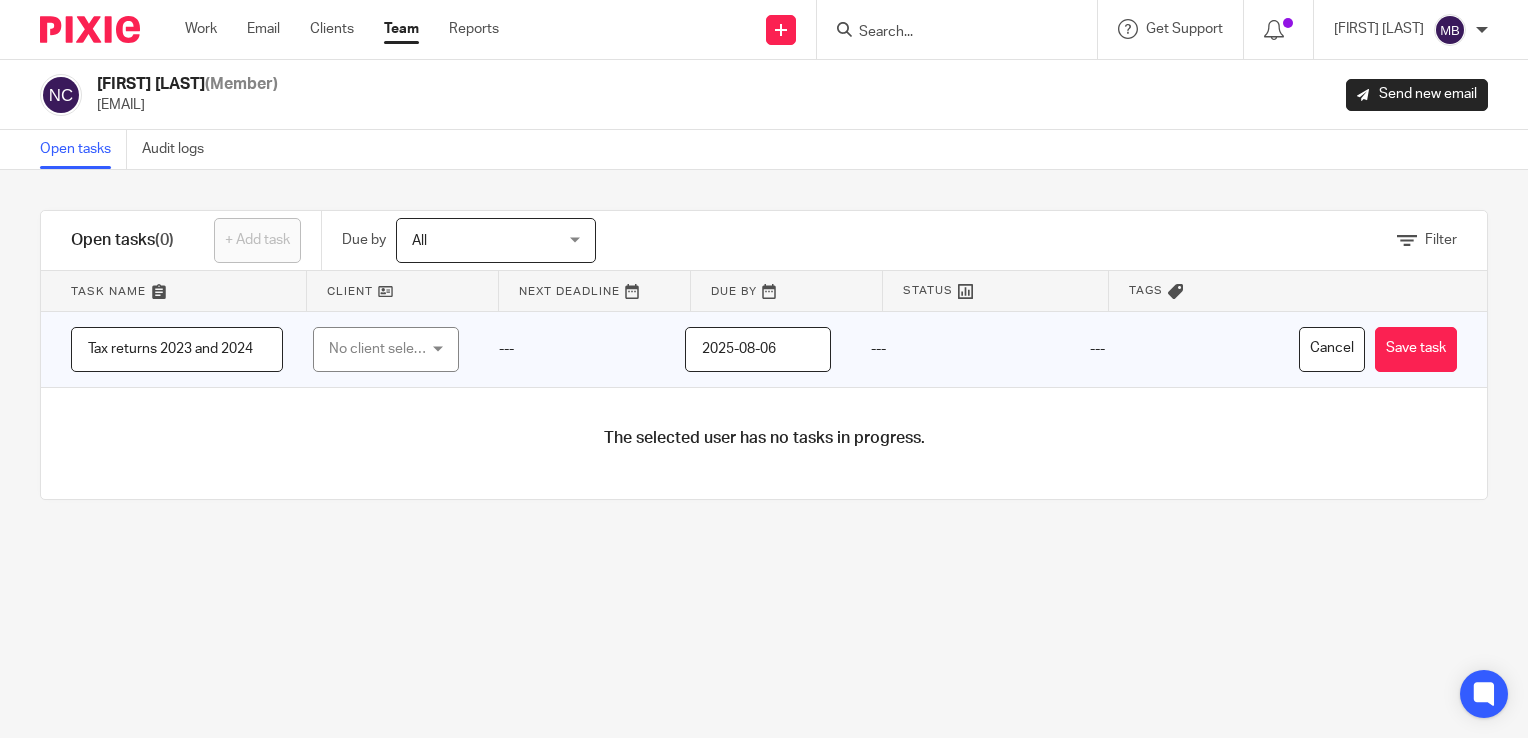 type on "Tax returns 2023 and 2024" 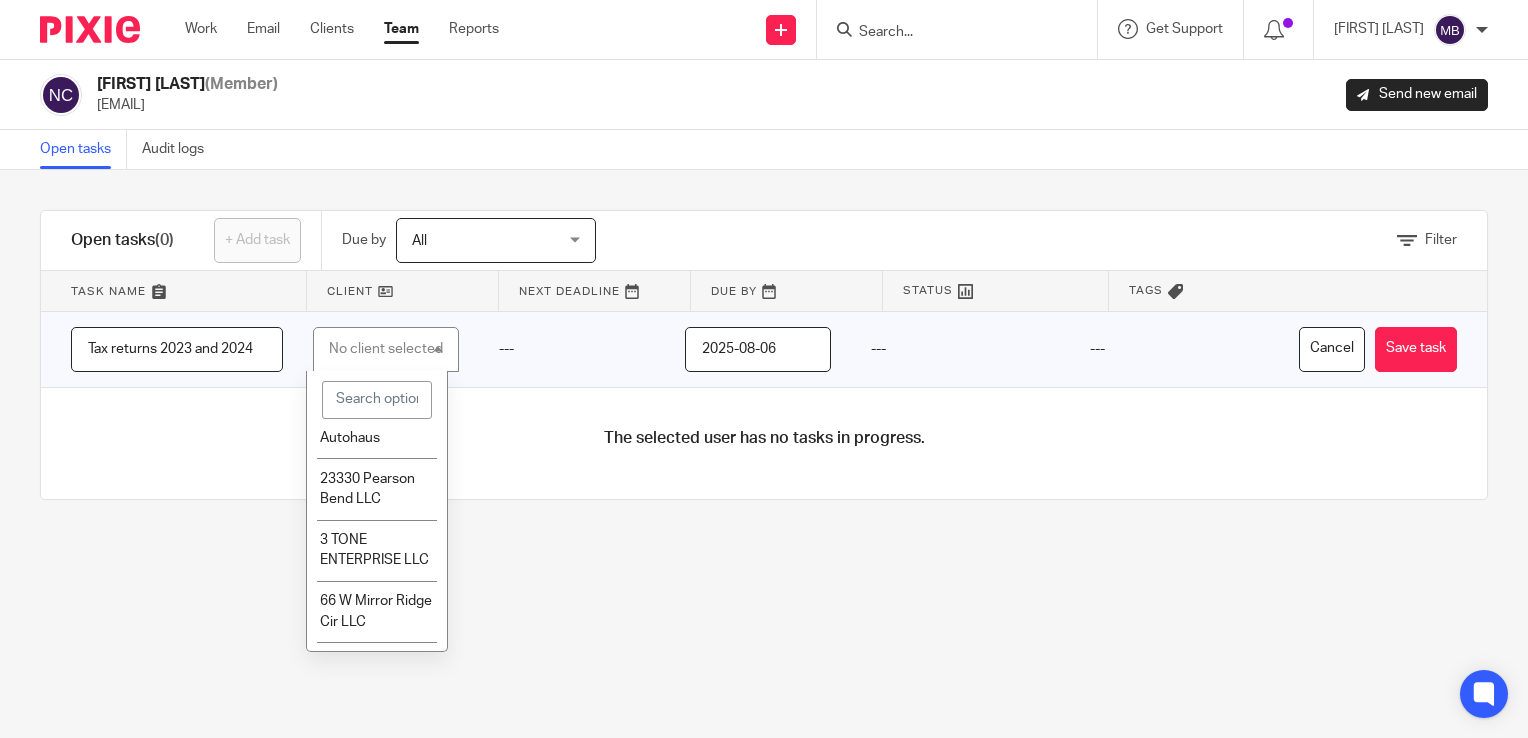 scroll, scrollTop: 200, scrollLeft: 0, axis: vertical 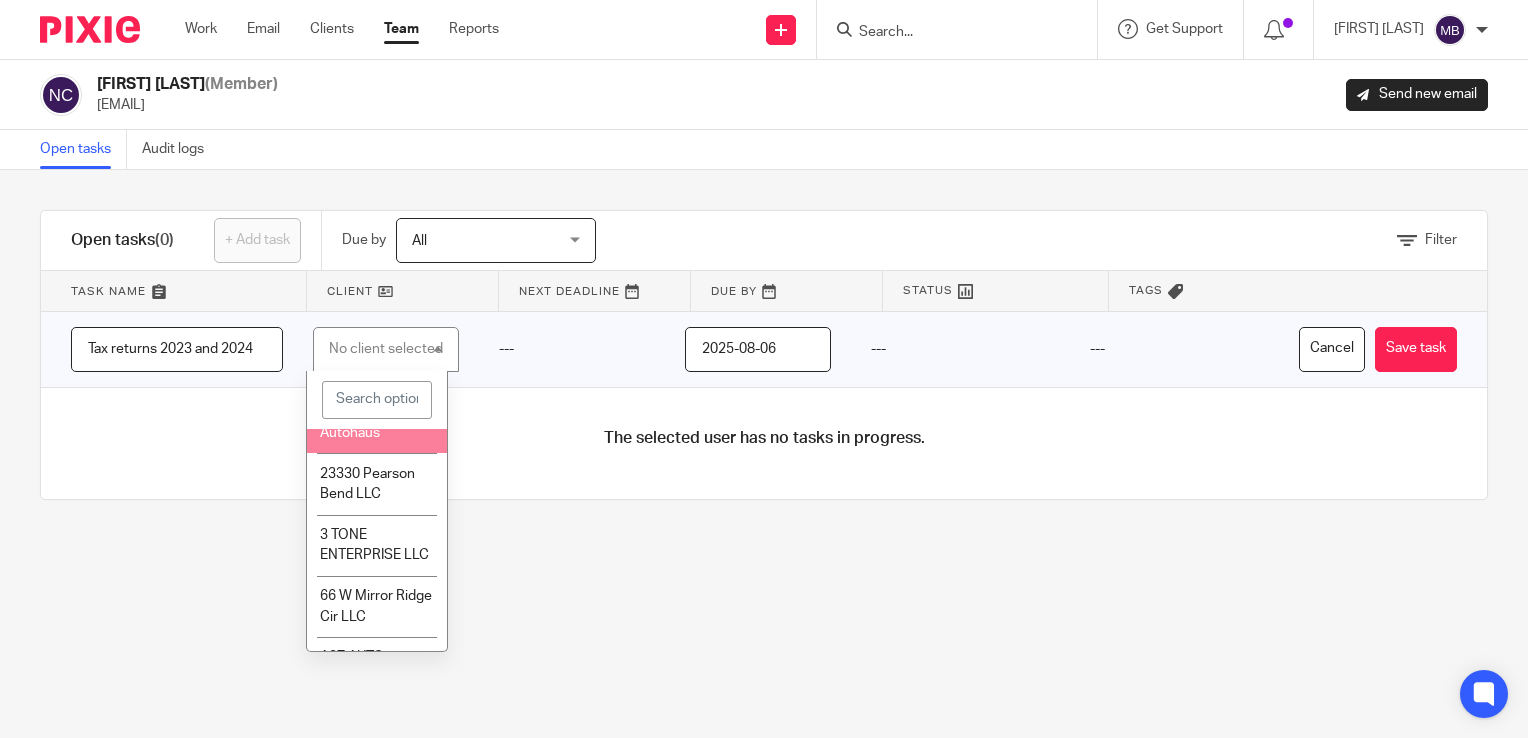 click on "No client selected" at bounding box center (386, 349) 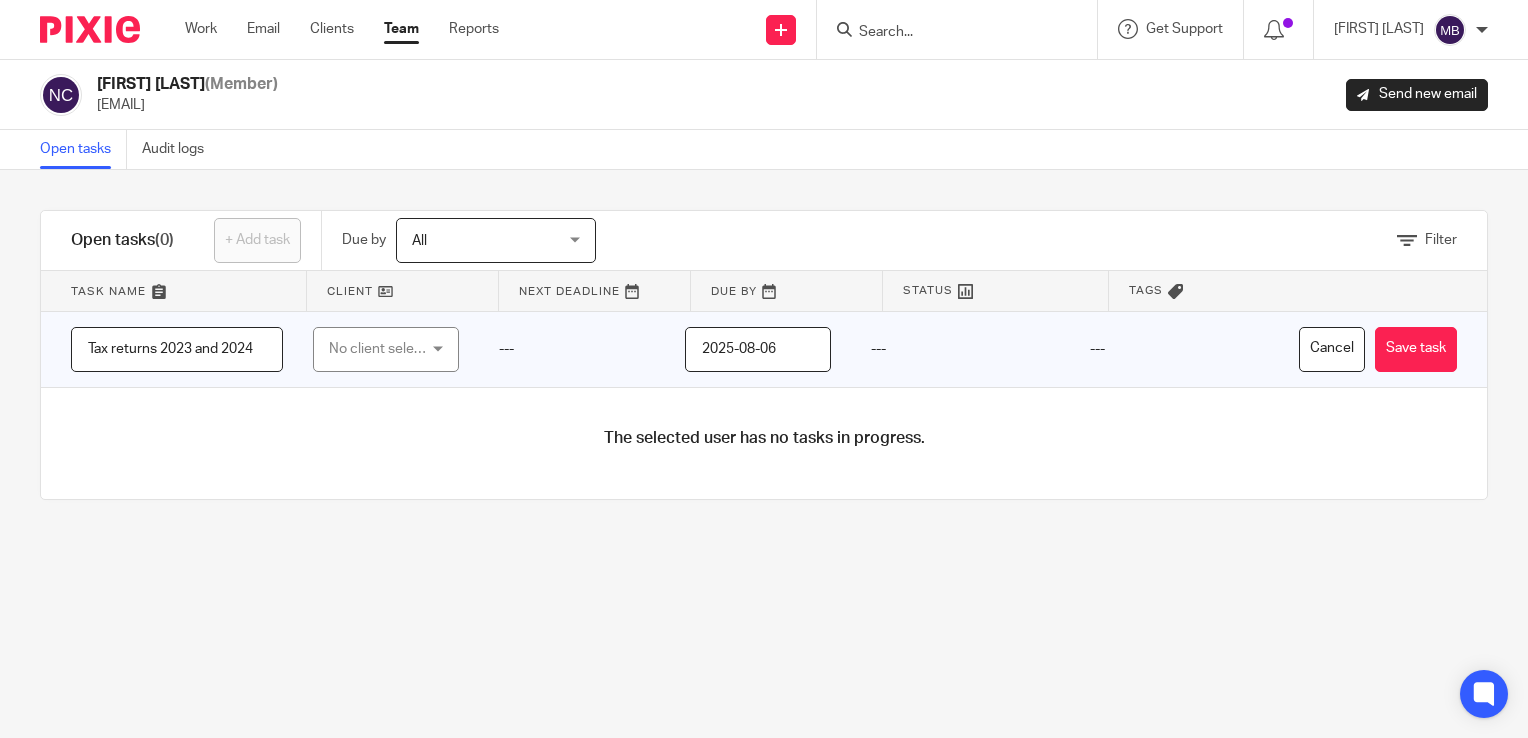 click on "No client selected" at bounding box center [380, 349] 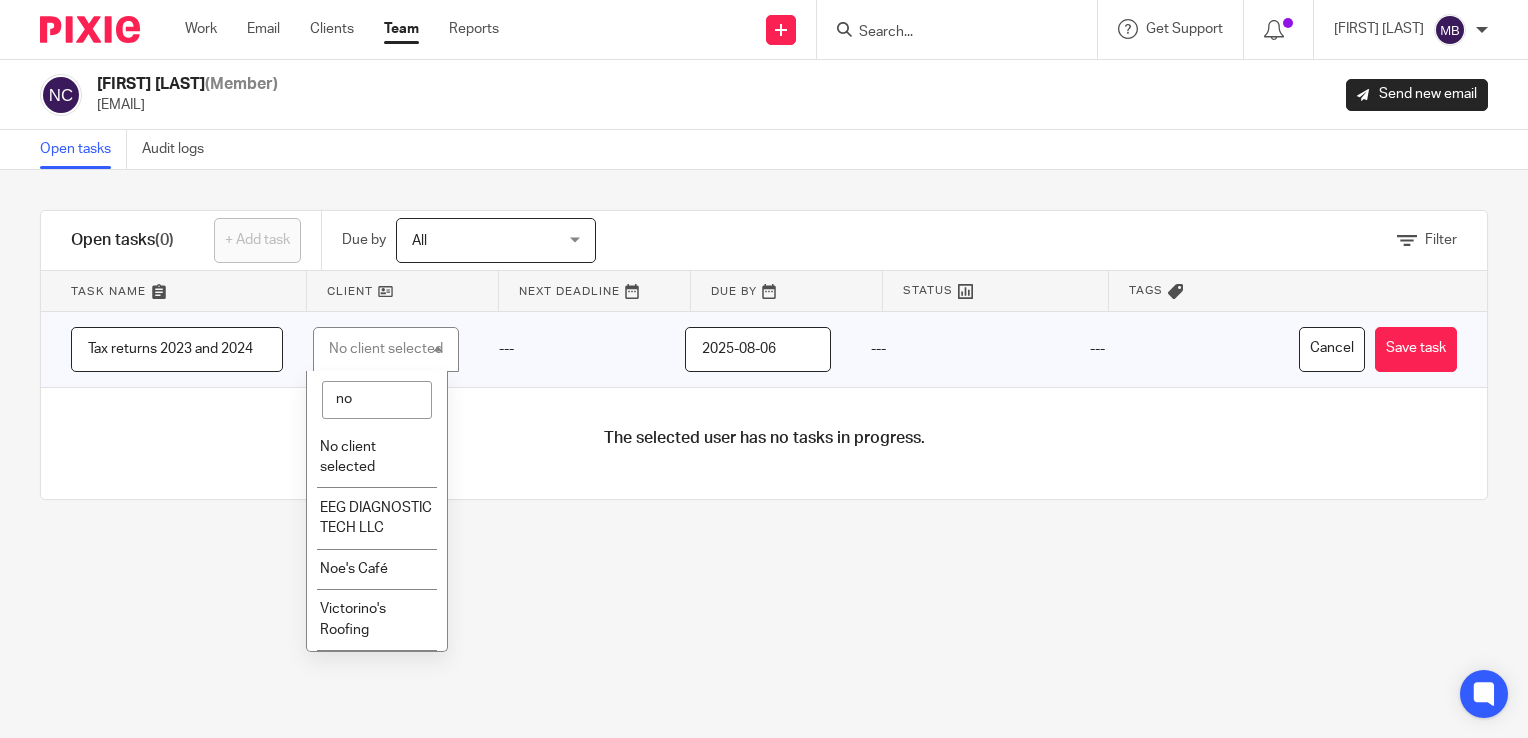 scroll, scrollTop: 26, scrollLeft: 0, axis: vertical 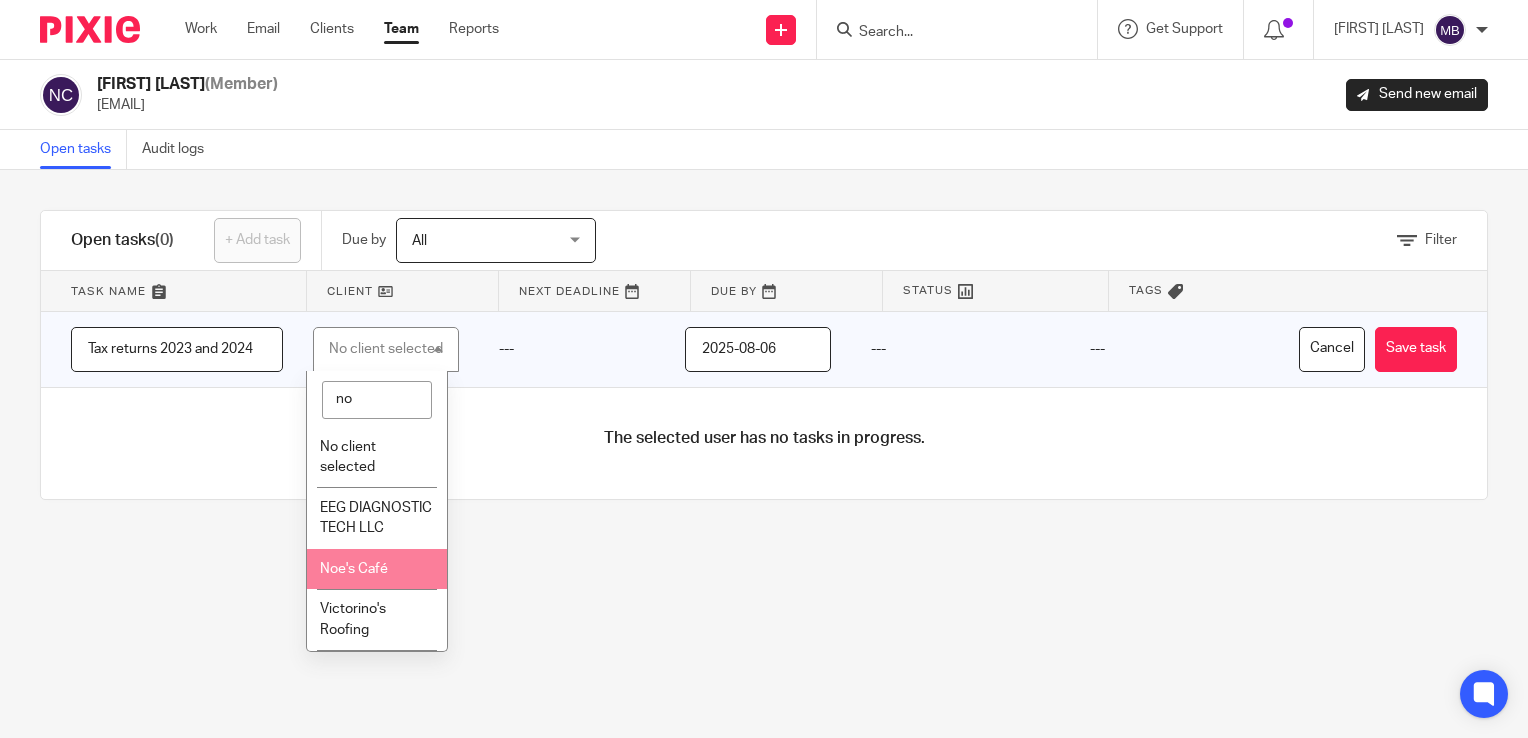 type on "no" 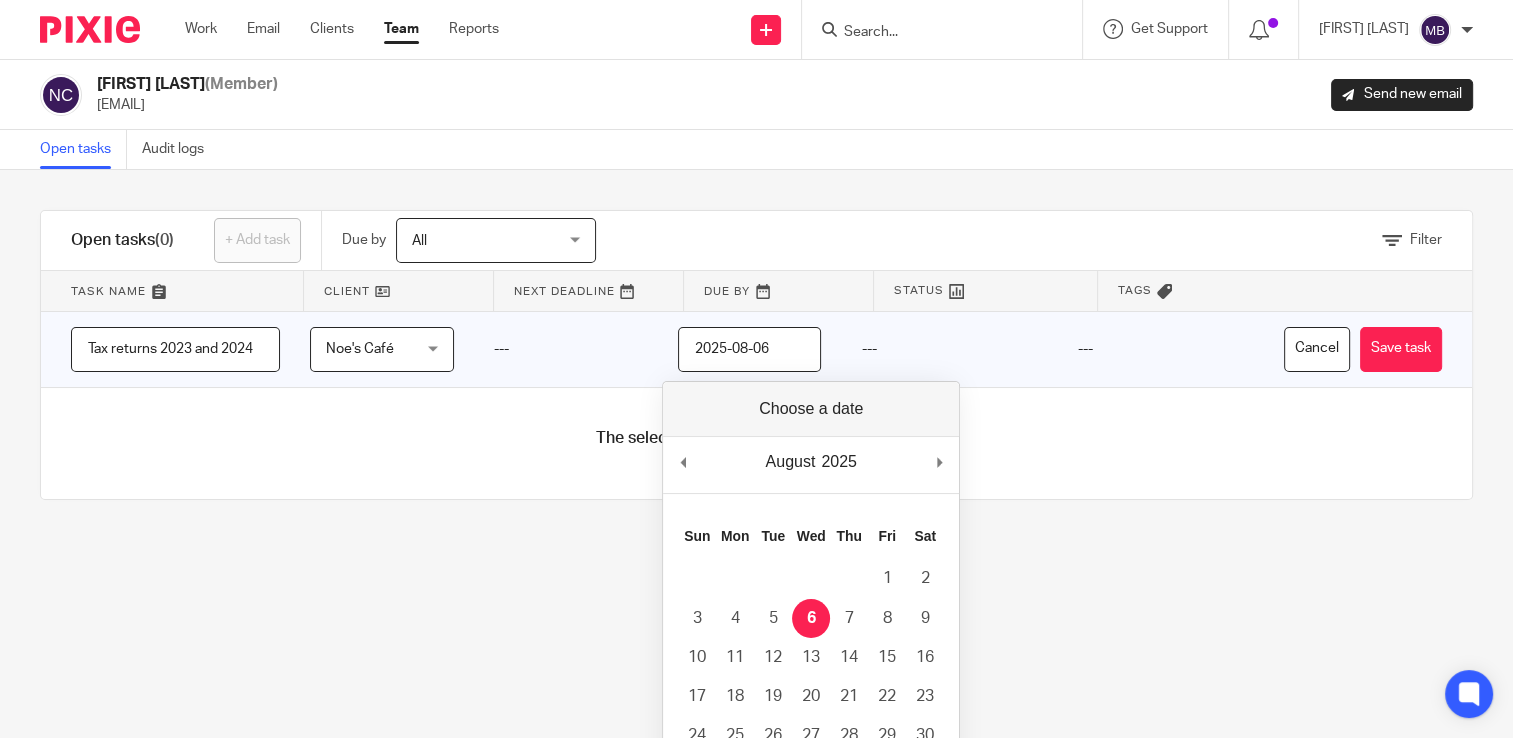 click on "2025-08-06" at bounding box center (750, 349) 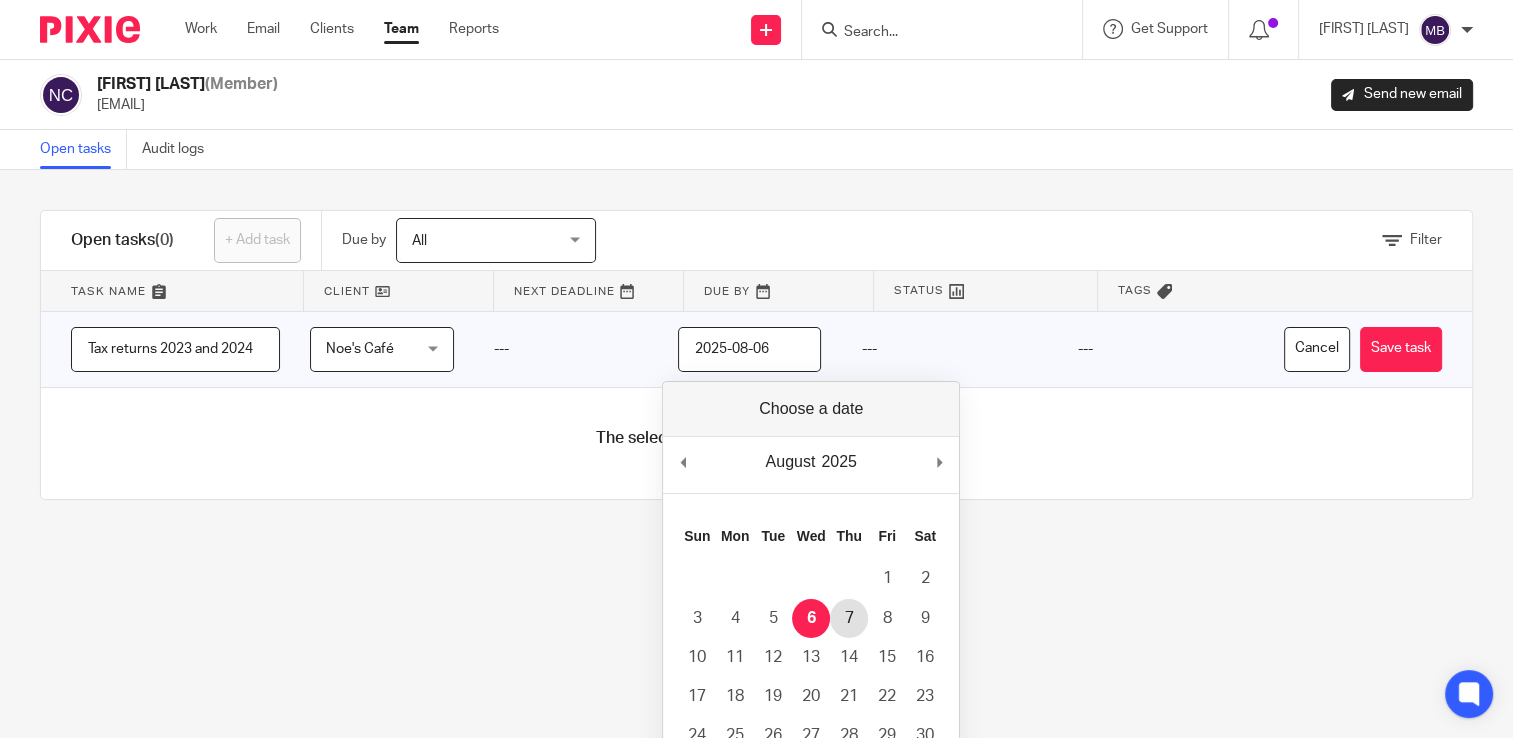 type on "2025-08-07" 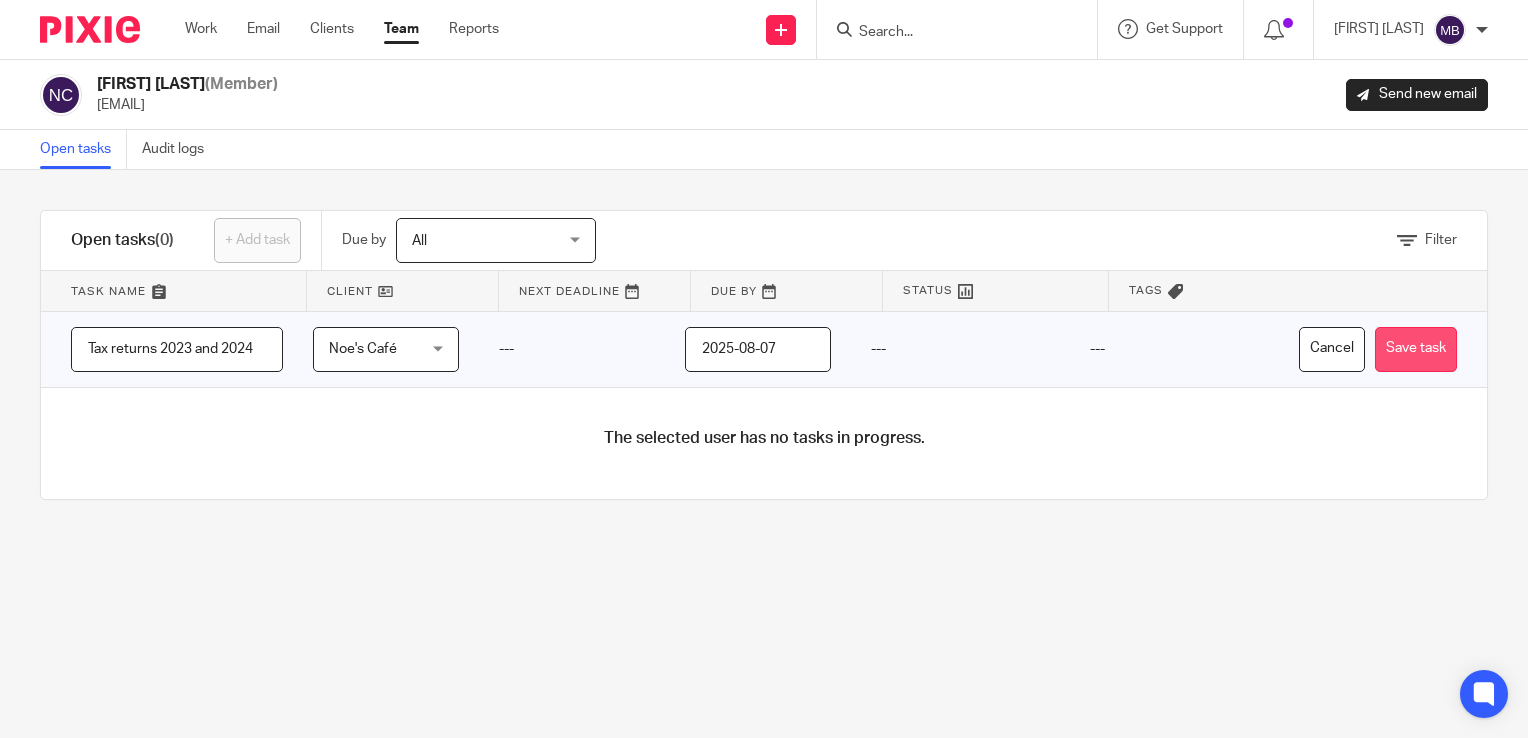 click on "Save task" at bounding box center [1416, 349] 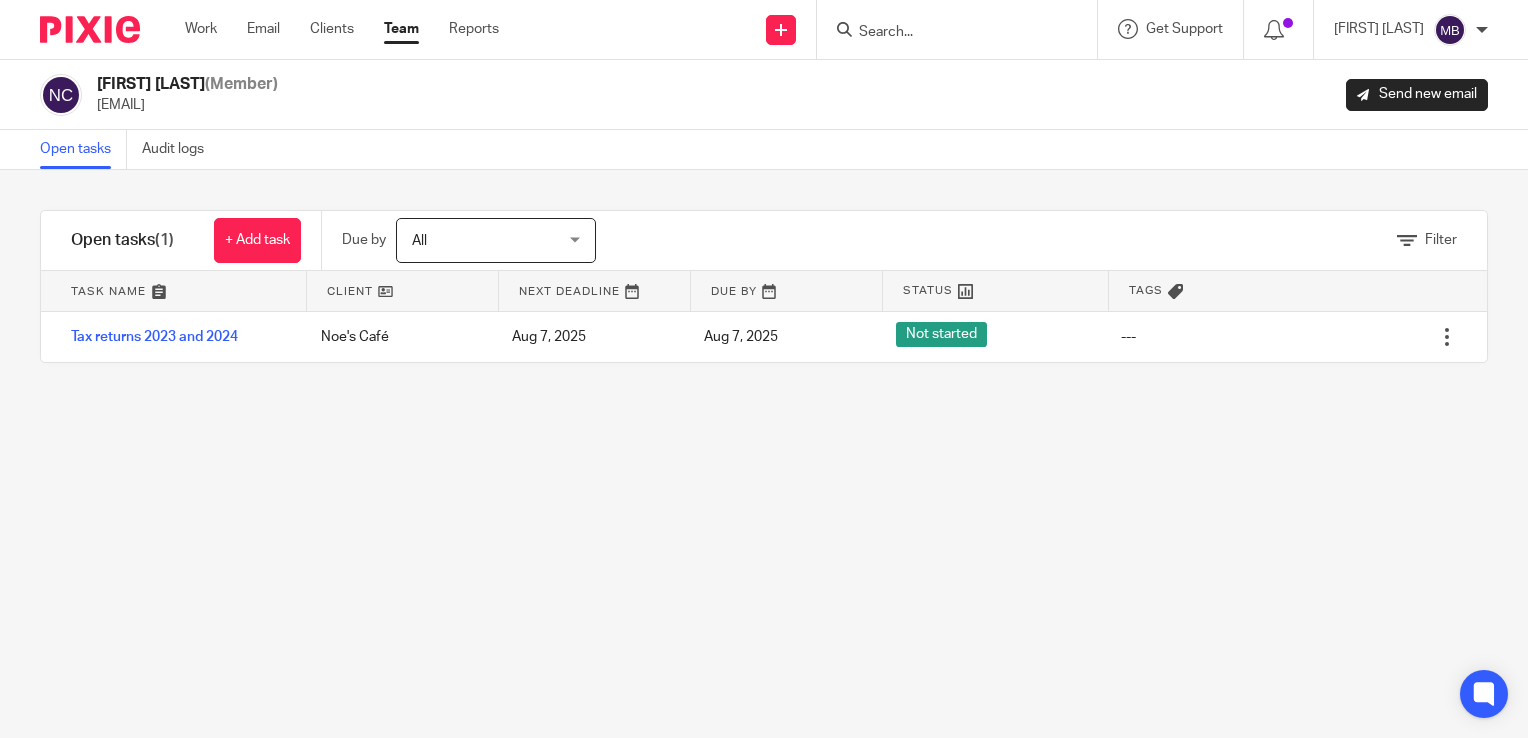 scroll, scrollTop: 0, scrollLeft: 0, axis: both 